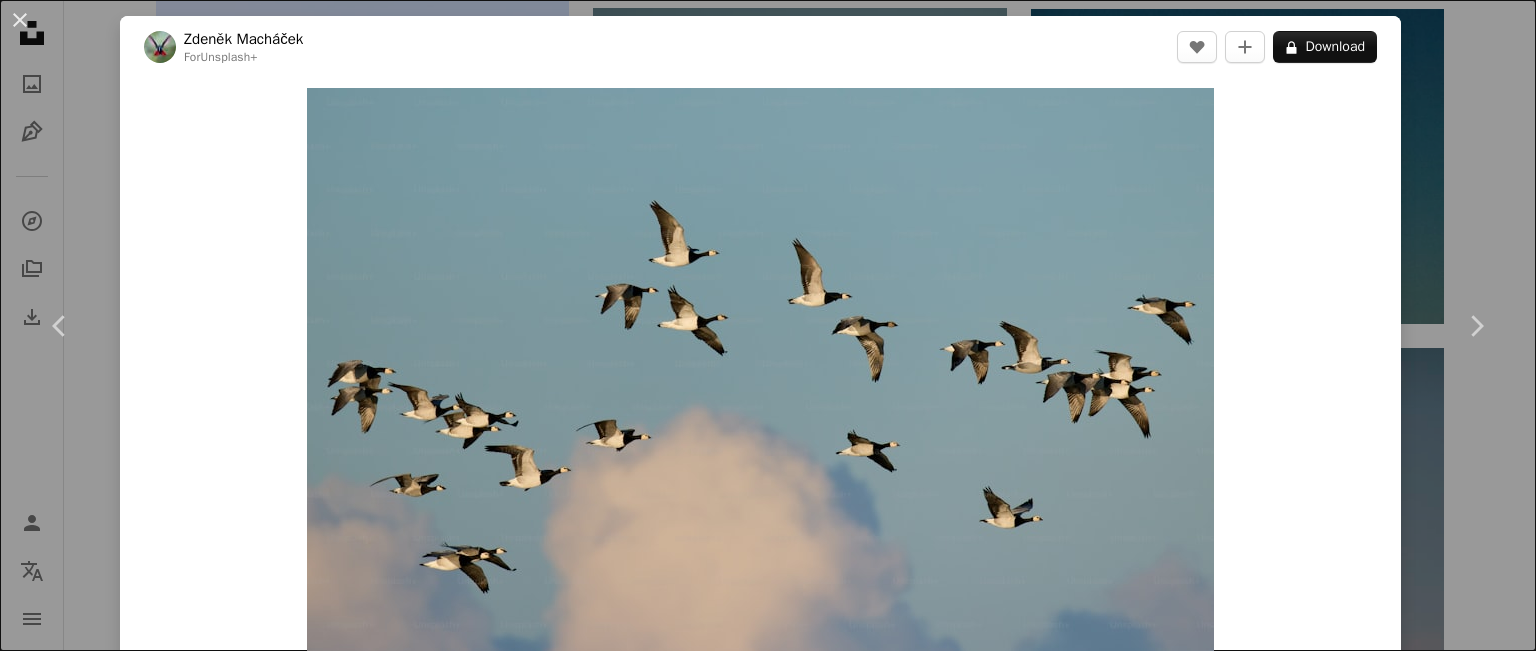 scroll, scrollTop: 3897, scrollLeft: 0, axis: vertical 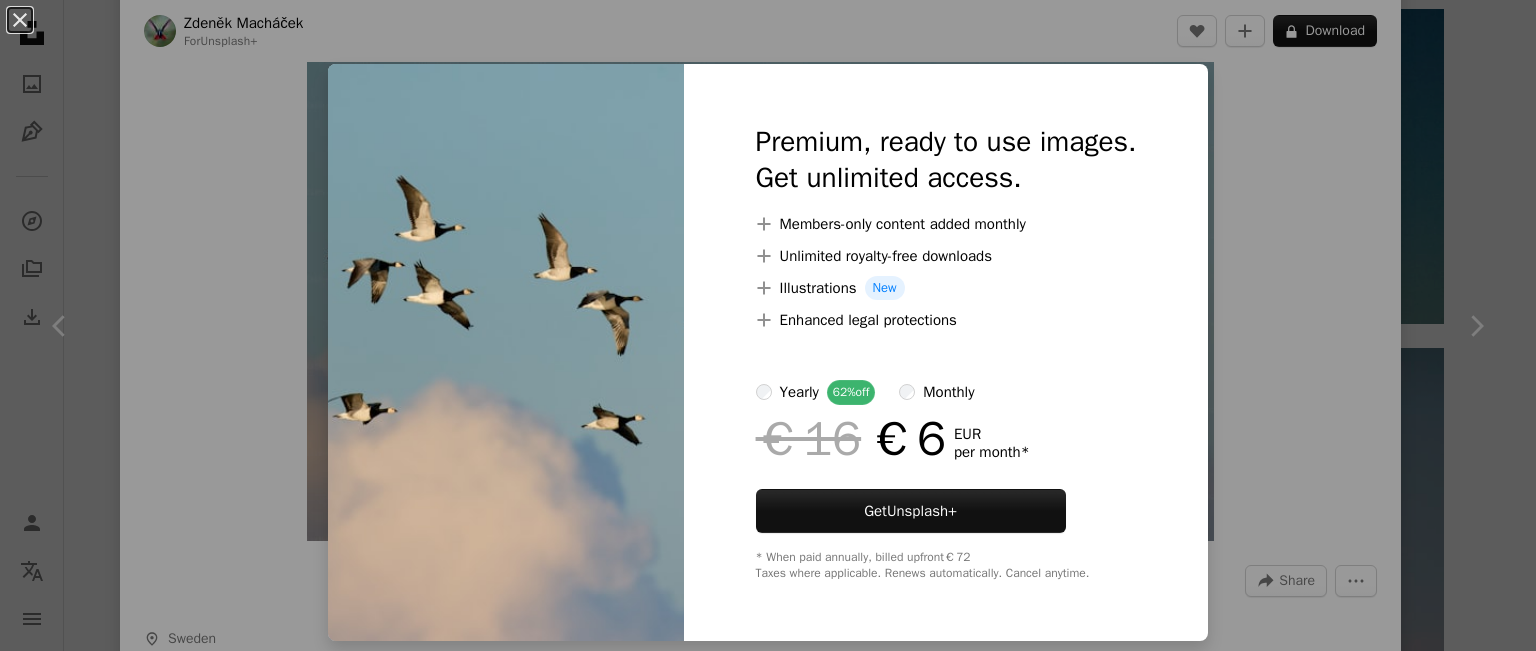 click on "Premium, ready to use images. Get unlimited access. A plus sign Members-only content added monthly A plus sign Unlimited royalty-free downloads A plus sign Illustrations  New A plus sign Enhanced legal protections yearly 62%  off monthly €16   €6 EUR per month * Get  Unsplash+ * When paid annually, billed upfront  €72 Taxes where applicable. Renews automatically. Cancel anytime." at bounding box center (946, 352) 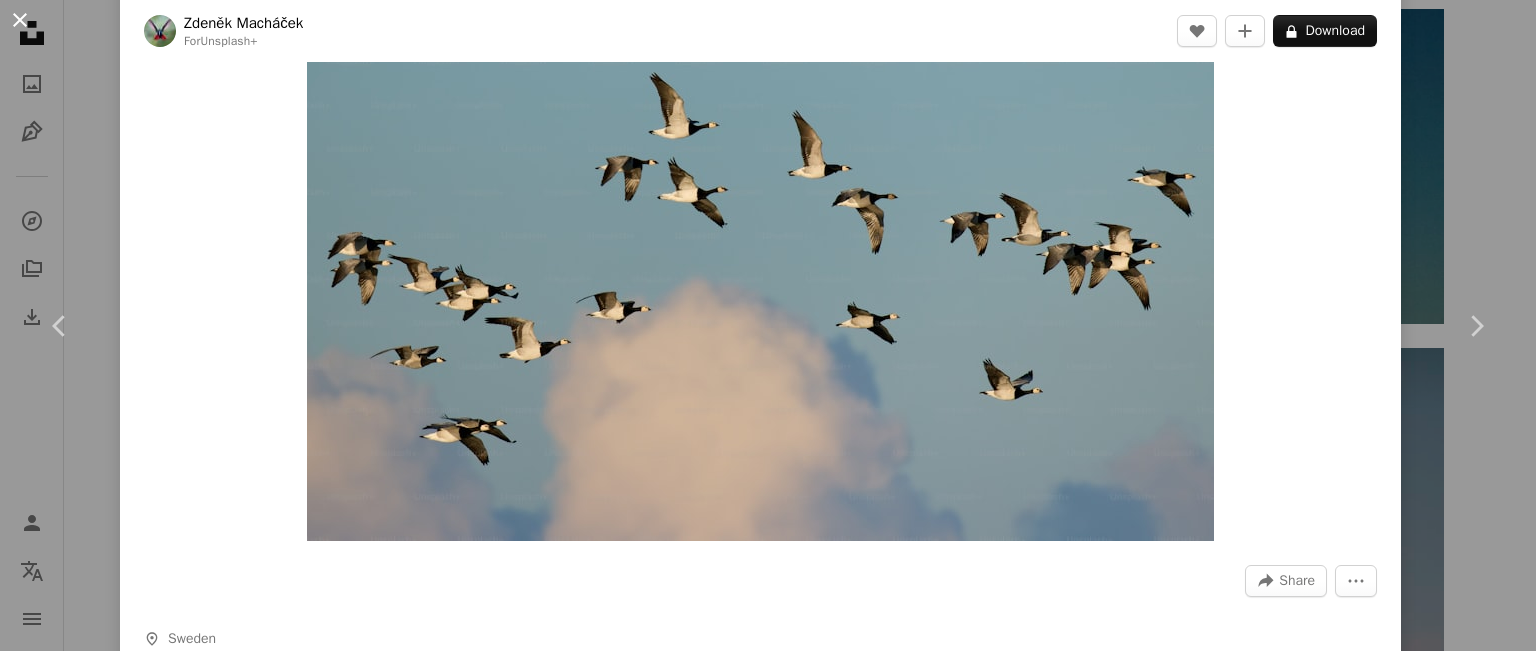 click on "An X shape" at bounding box center [20, 20] 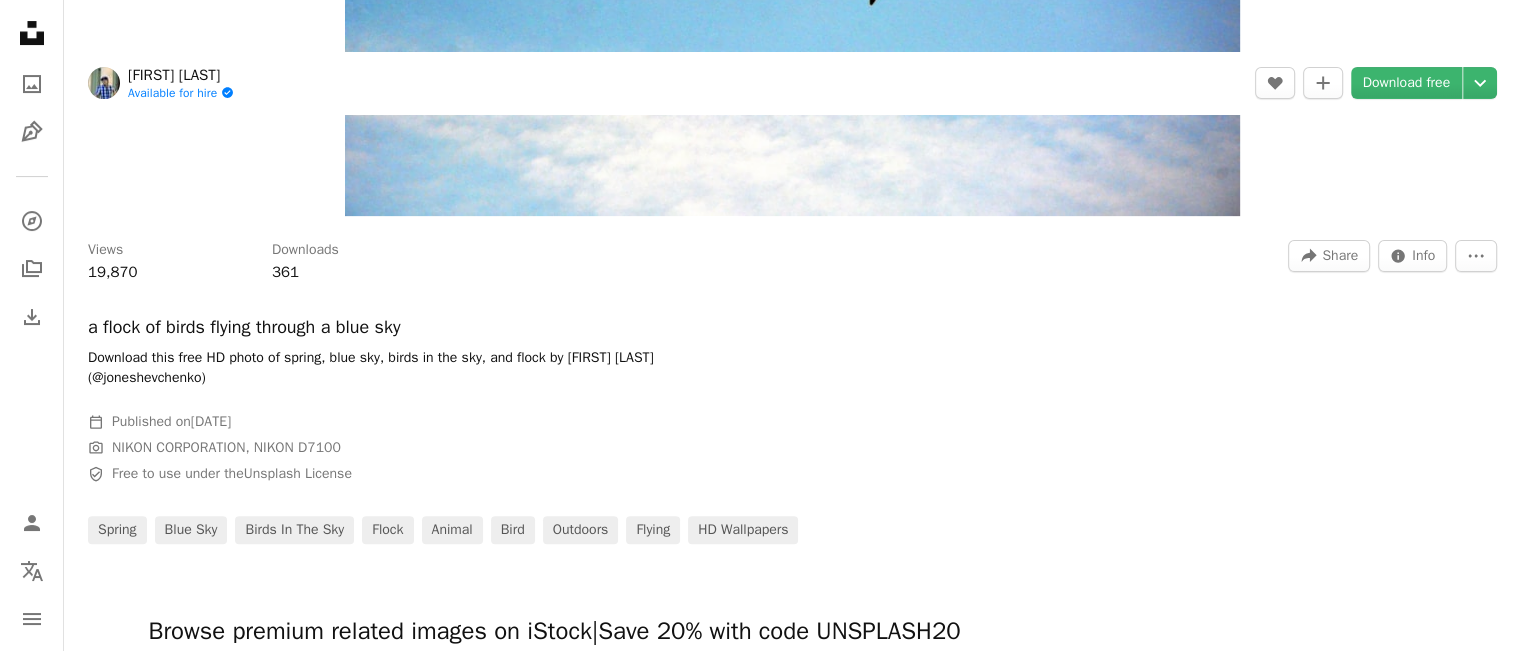 scroll, scrollTop: 0, scrollLeft: 0, axis: both 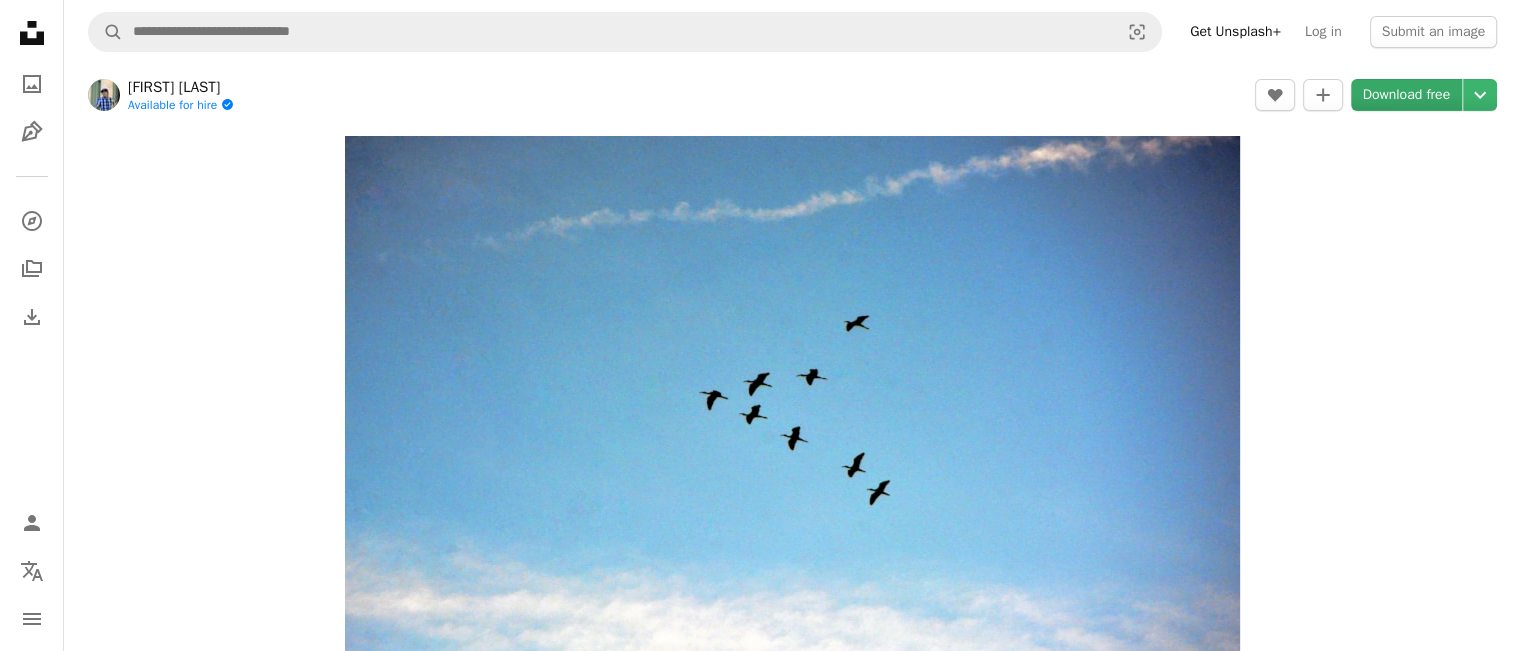 click on "Download free" at bounding box center [1407, 95] 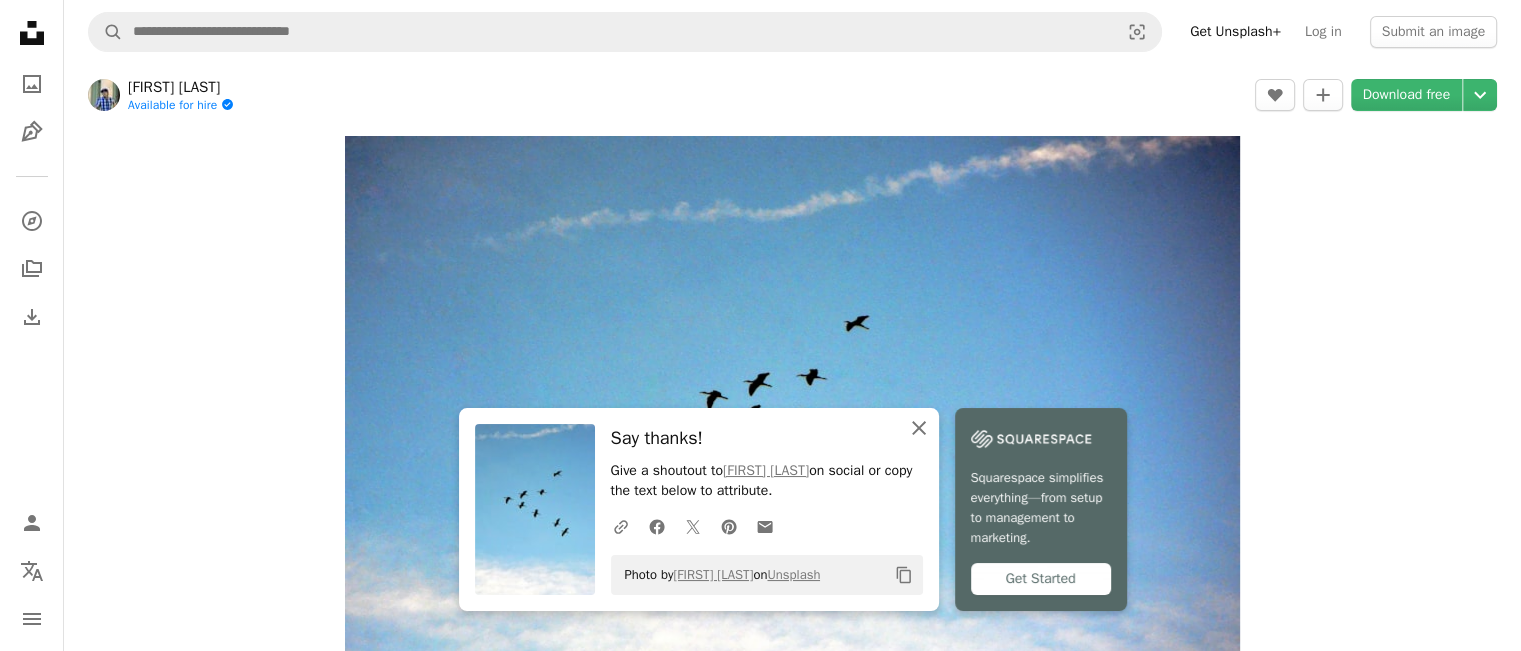 click on "An X shape" 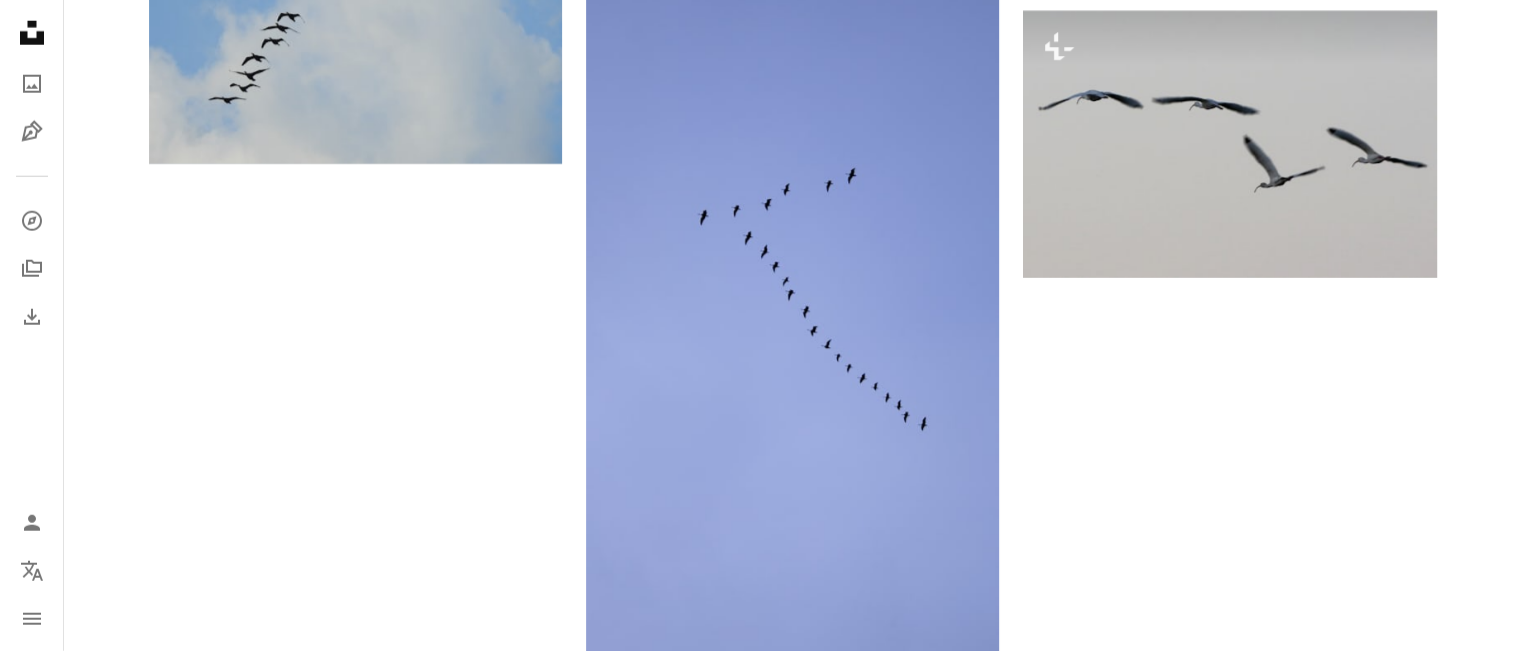 scroll, scrollTop: 6000, scrollLeft: 0, axis: vertical 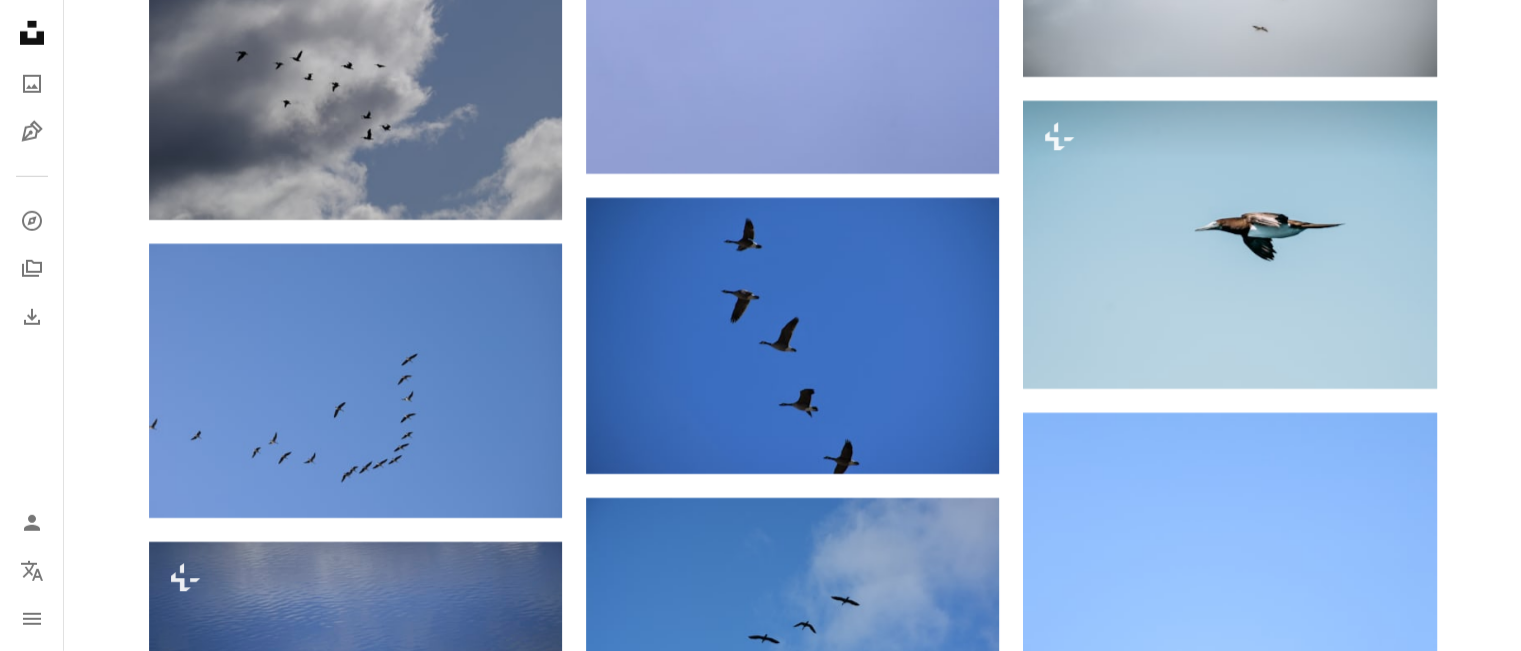 click on "Download this free HD photo of spring, blue sky, birds in the sky, and flock by [FIRST] [LAST] (@joneshevchenko) Calendar outlined Published on March 12, 2023 Camera NIKON CORPORATION, NIKON D7100 Safety Free to use under the Unsplash License spring blue sky birds in the sky flock animal bird outdoors flying HD Wallpapers Browse premium related images on iStock | Save 20% with code UNSPLASH20 View more on iStock ↗ Related images A heart A plus sign [FIRST] [LAST] Arrow pointing down A heart A plus sign [FIRST] [LAST] Arrow pointing down A heart A plus sign [FIRST] [LAST] Available for hire A checkmark inside of a circle Arrow pointing down Plus sign for Unsplash+ A heart A plus sign Cj For Unsplash+ A lock Download A heart A heart Cj" at bounding box center [792, -1779] 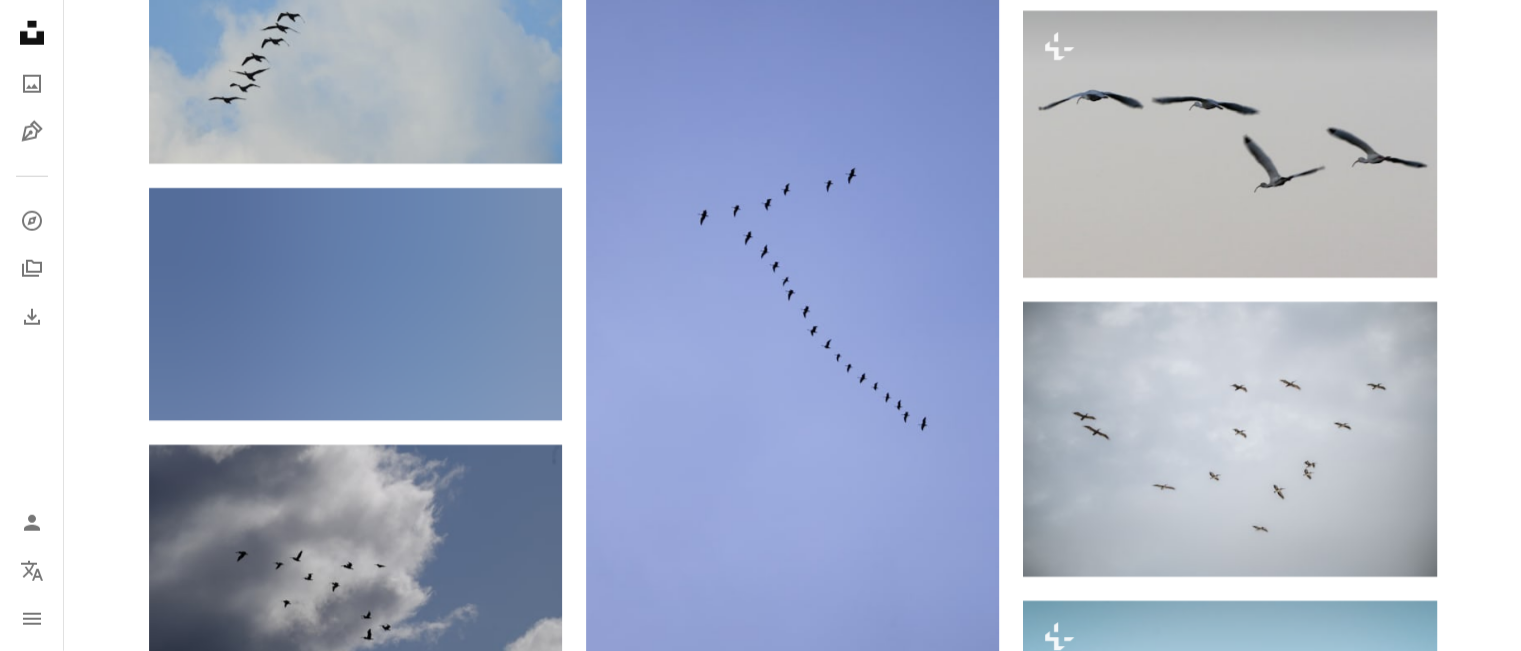 scroll, scrollTop: 6000, scrollLeft: 0, axis: vertical 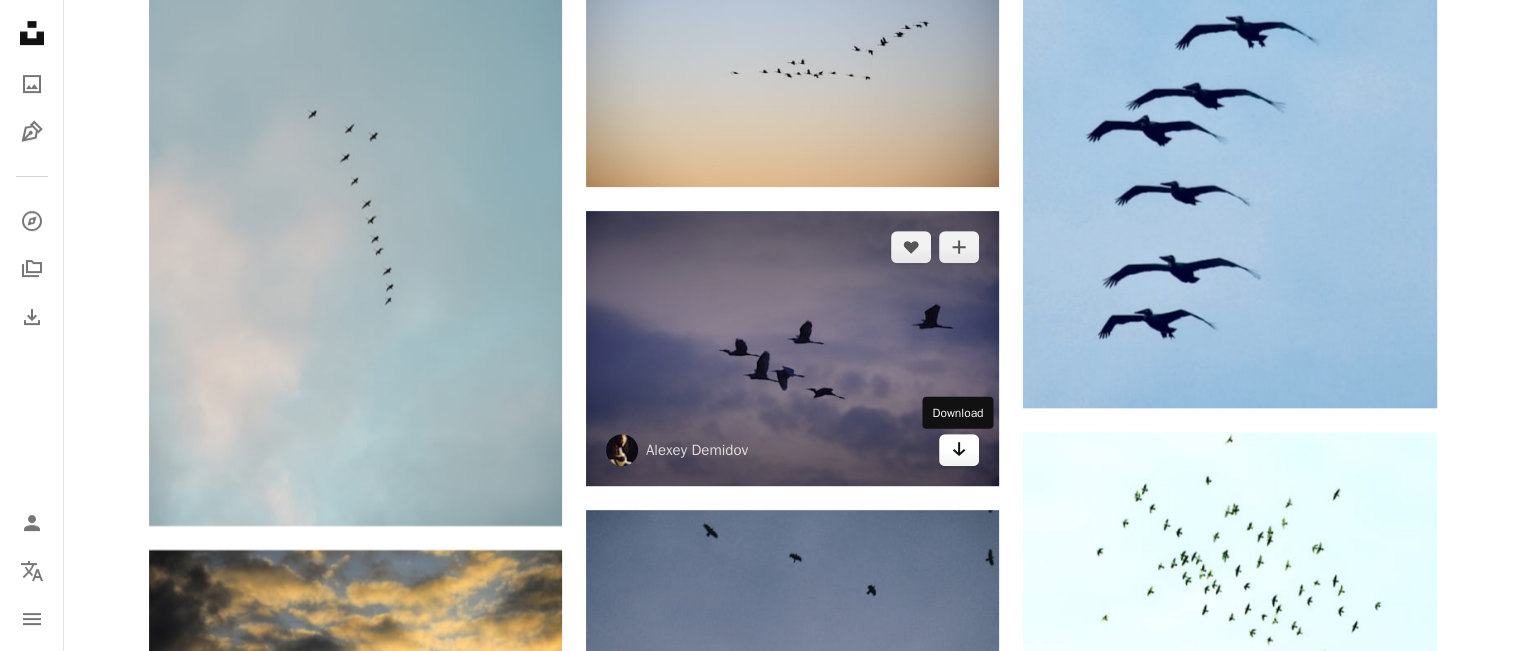 click 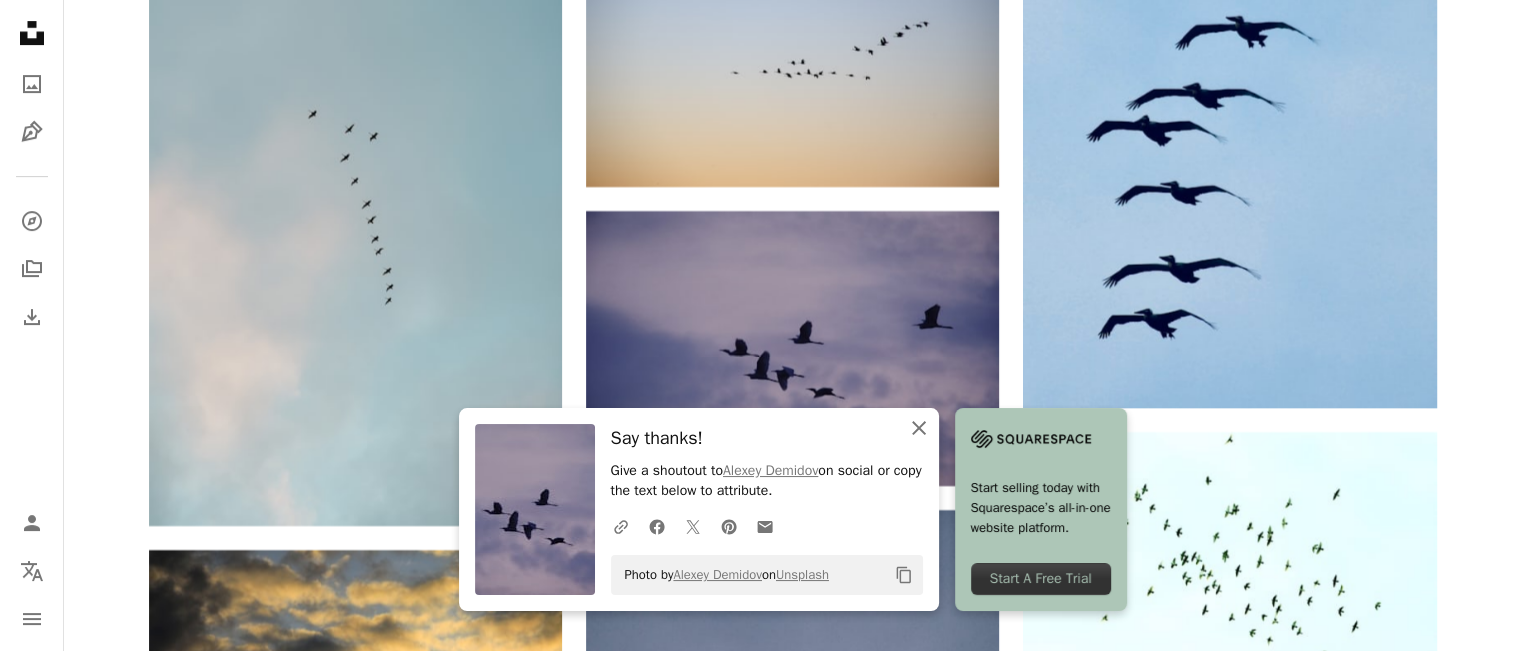 click 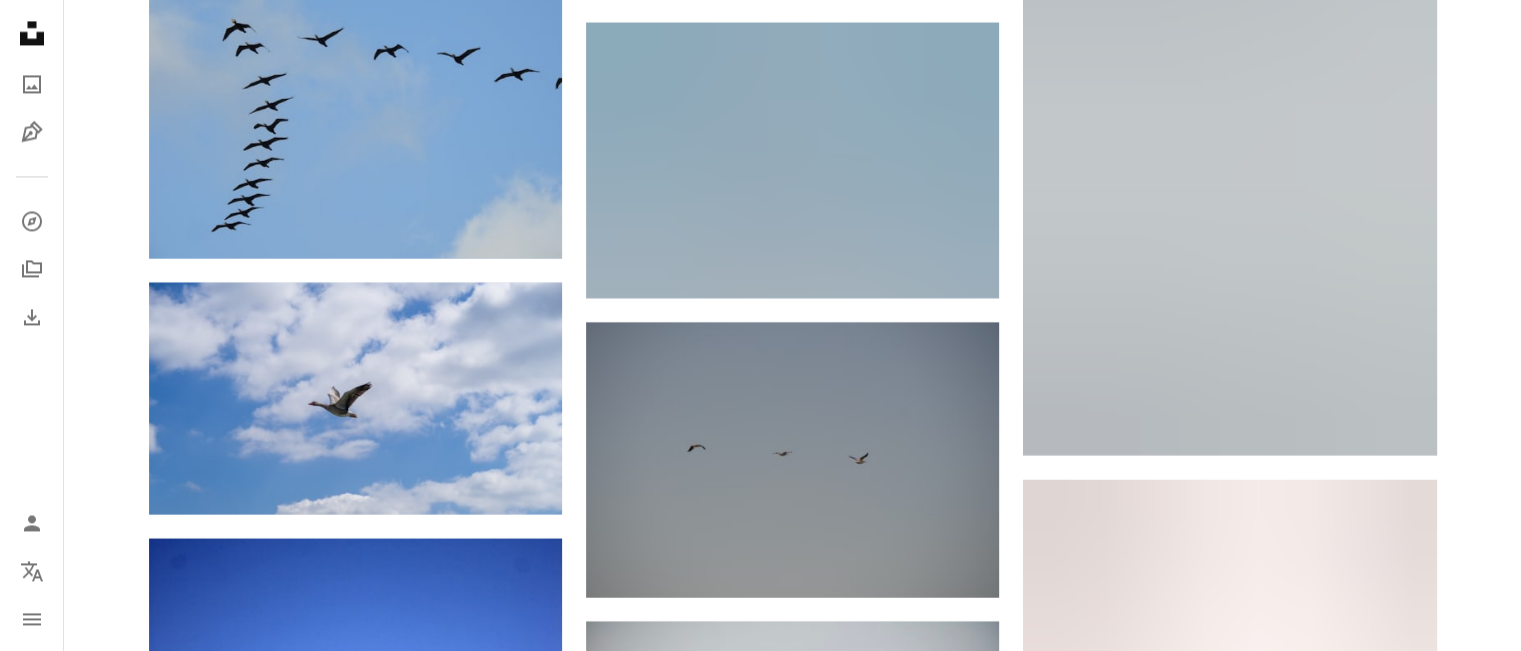 scroll, scrollTop: 10984, scrollLeft: 0, axis: vertical 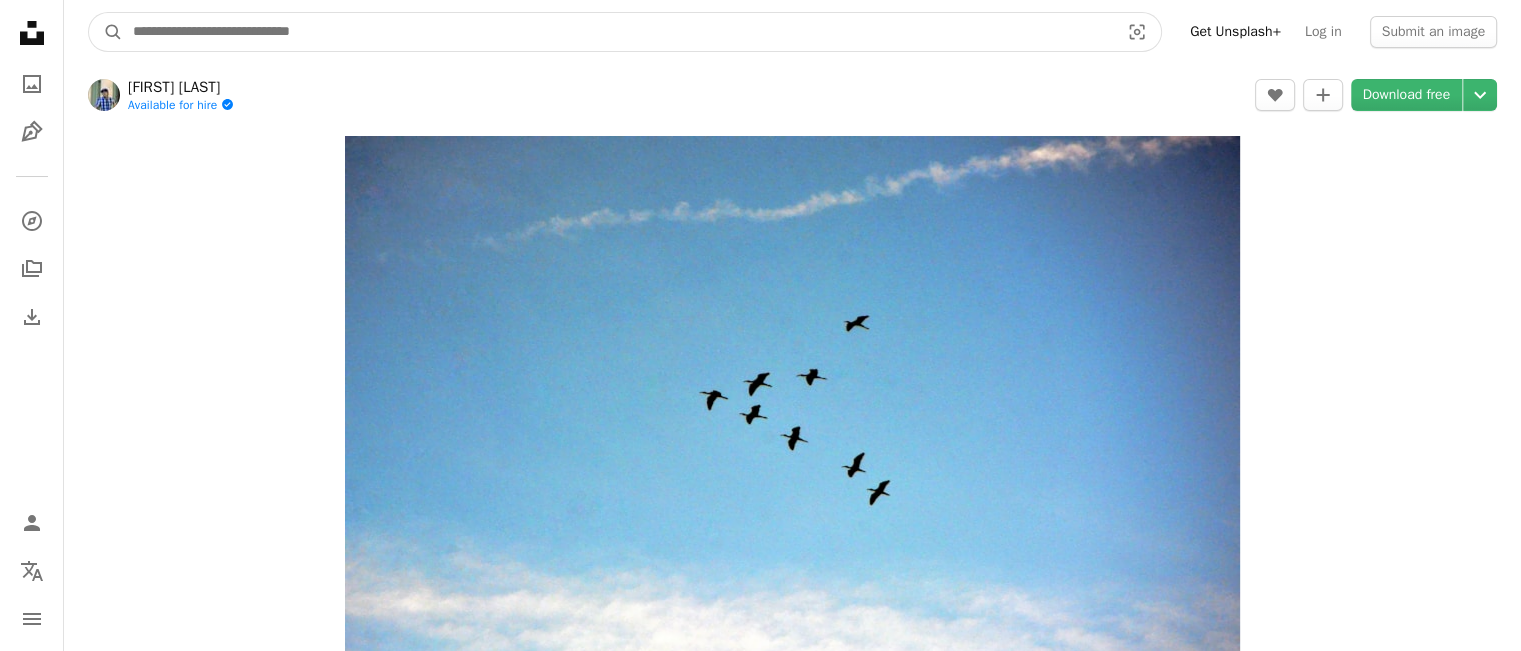 click at bounding box center [618, 32] 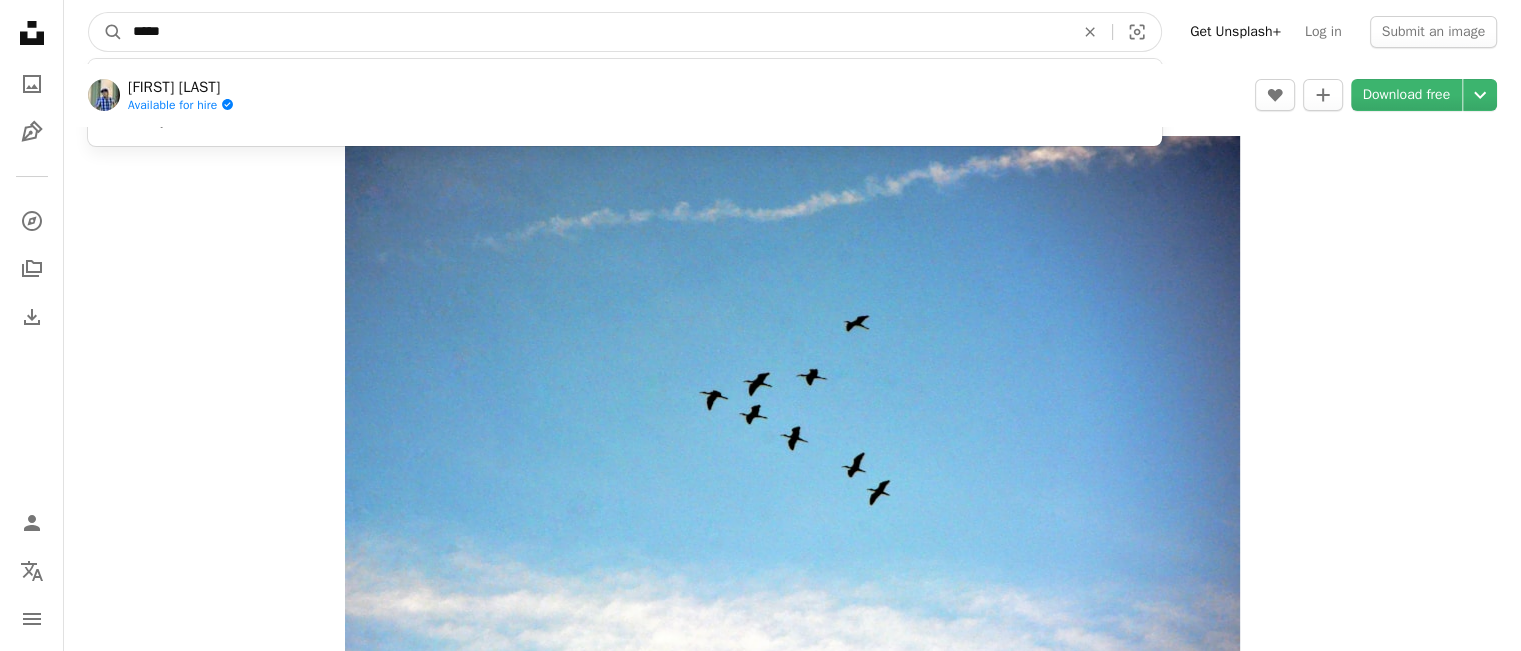 type on "*****" 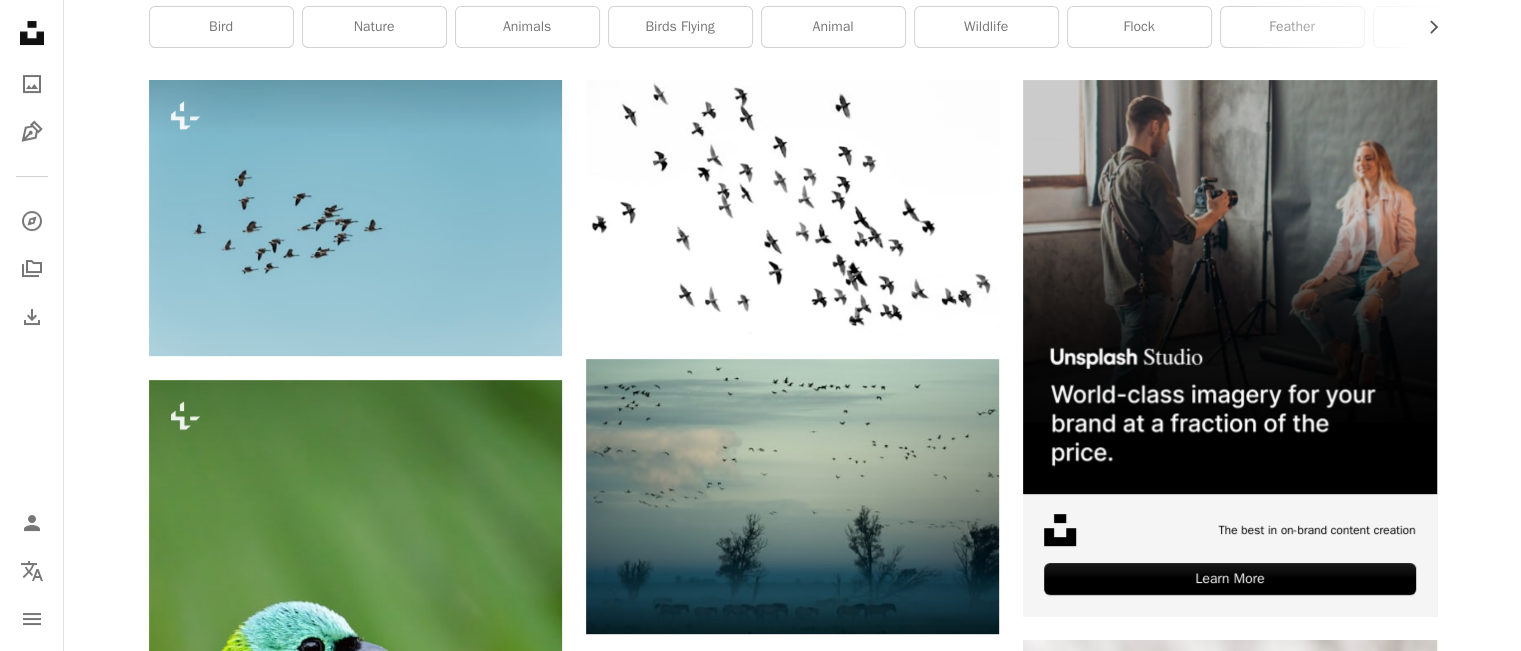 scroll, scrollTop: 0, scrollLeft: 0, axis: both 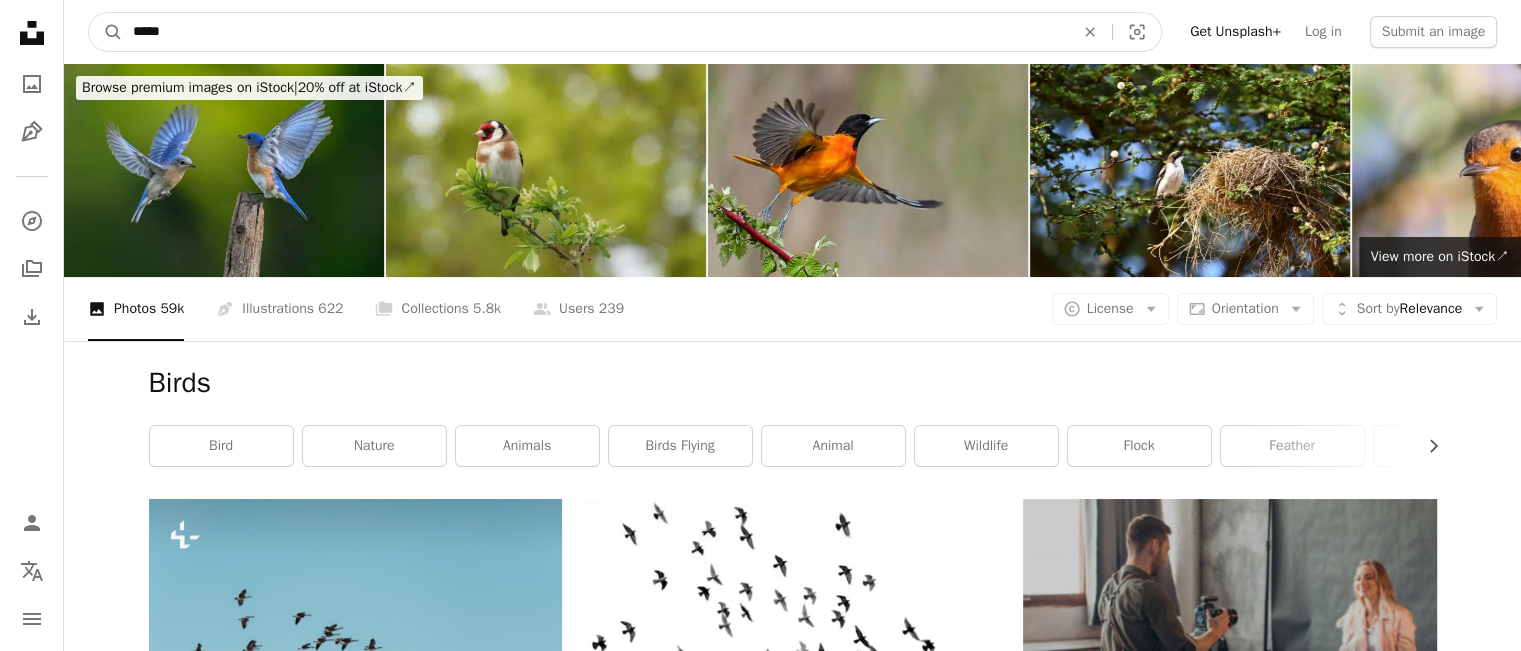 click on "*****" at bounding box center [595, 32] 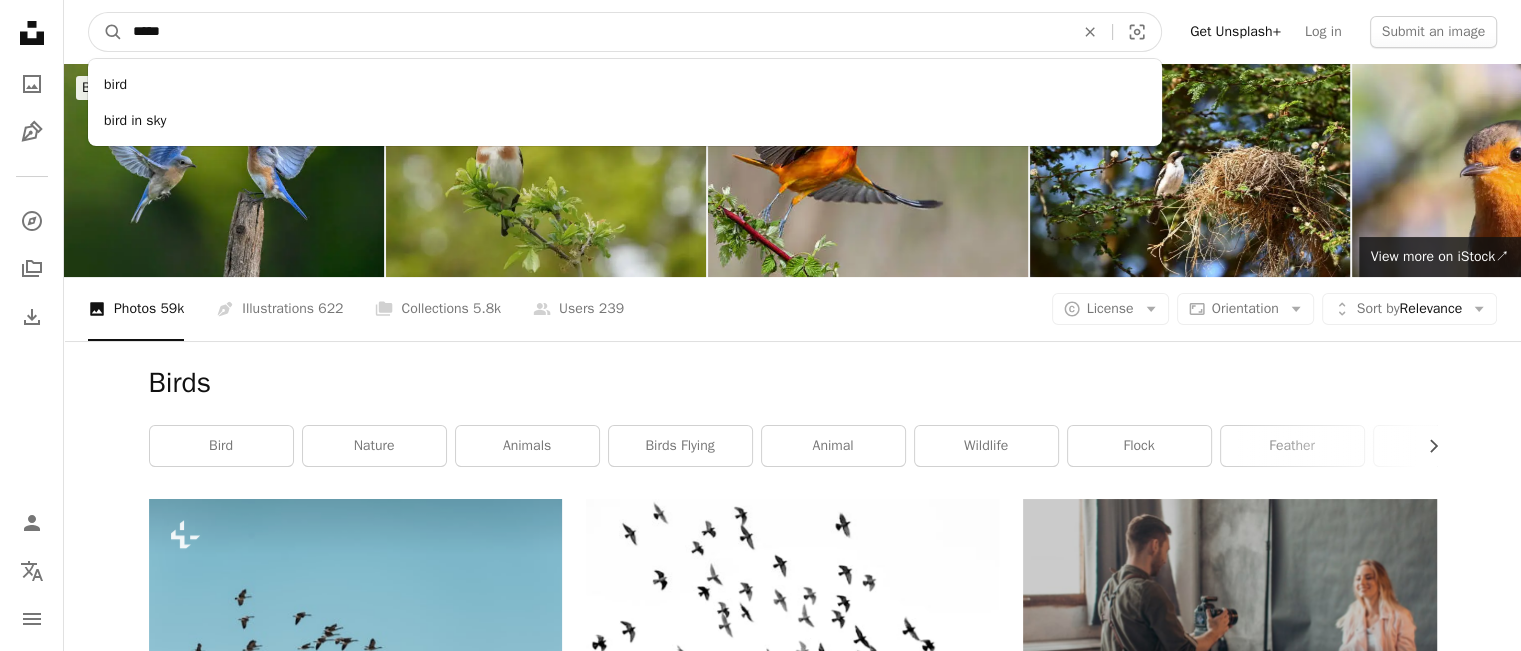 paste 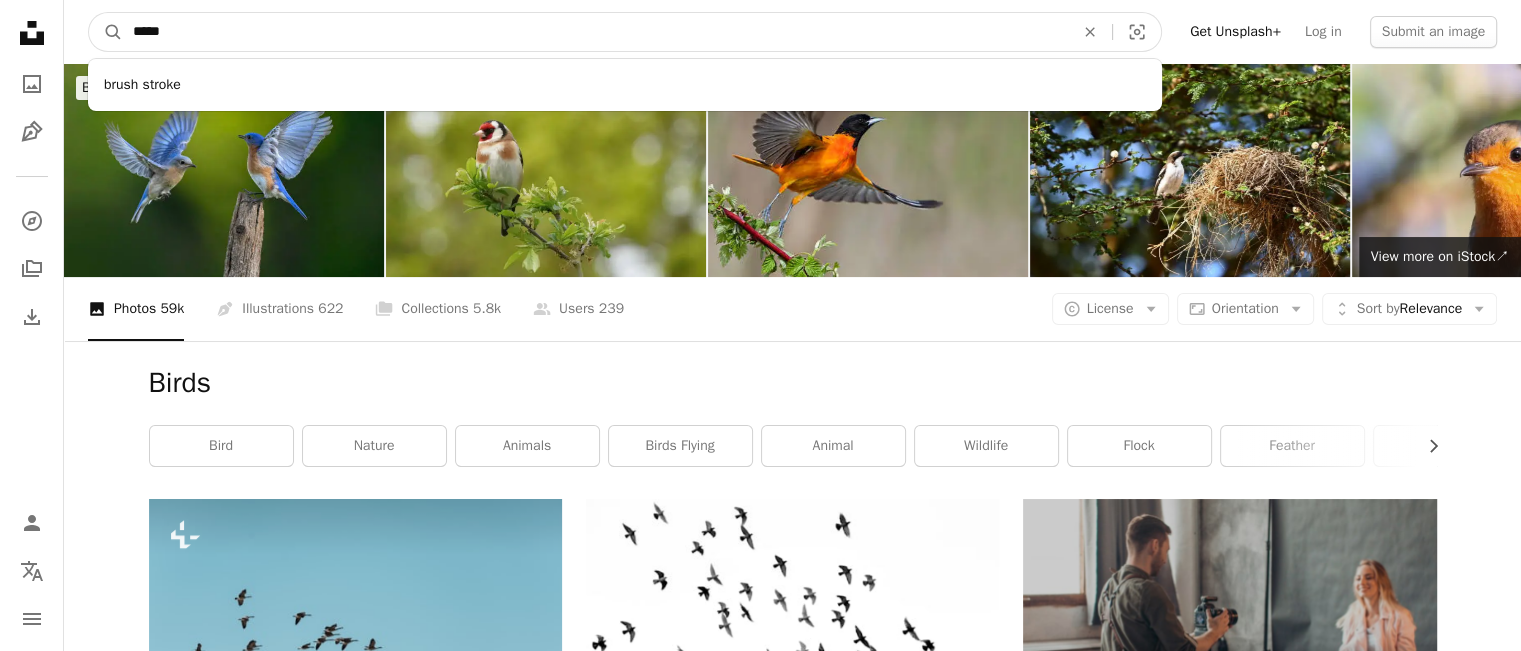 type on "*****" 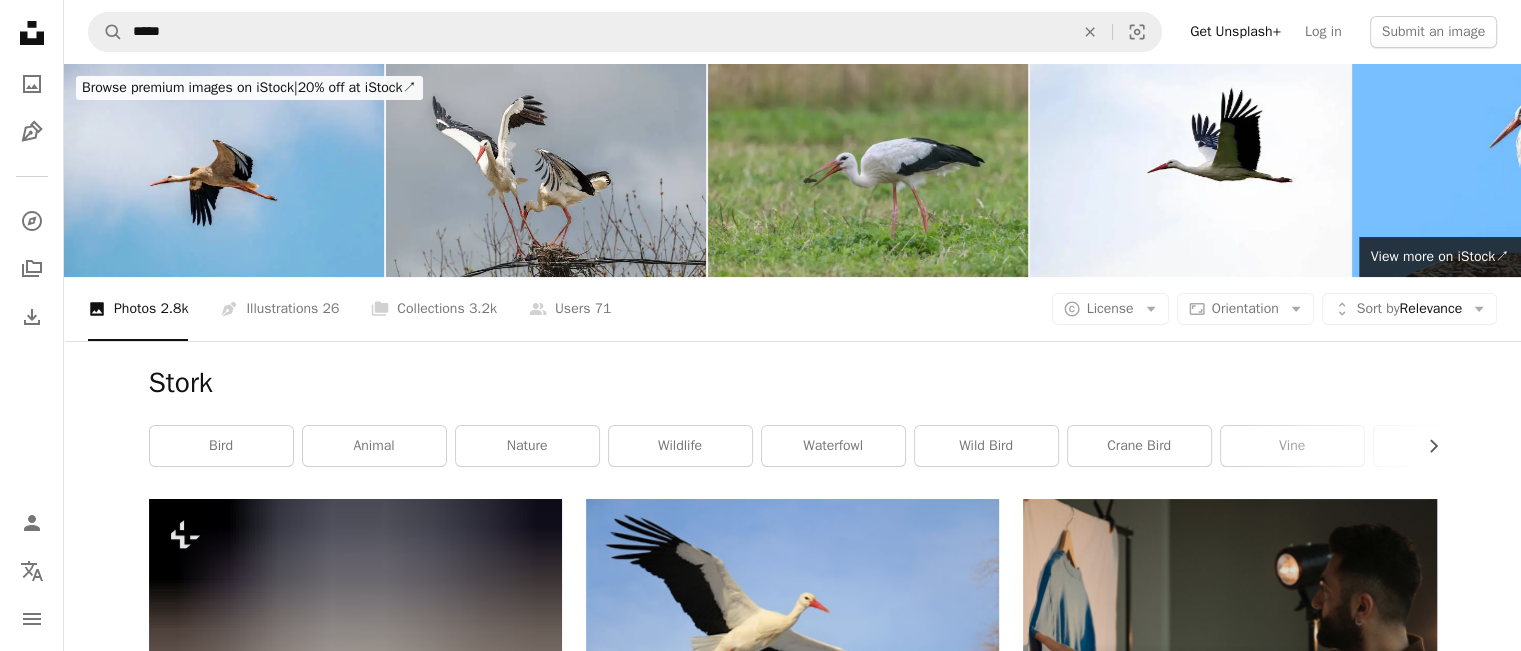 scroll, scrollTop: 500, scrollLeft: 0, axis: vertical 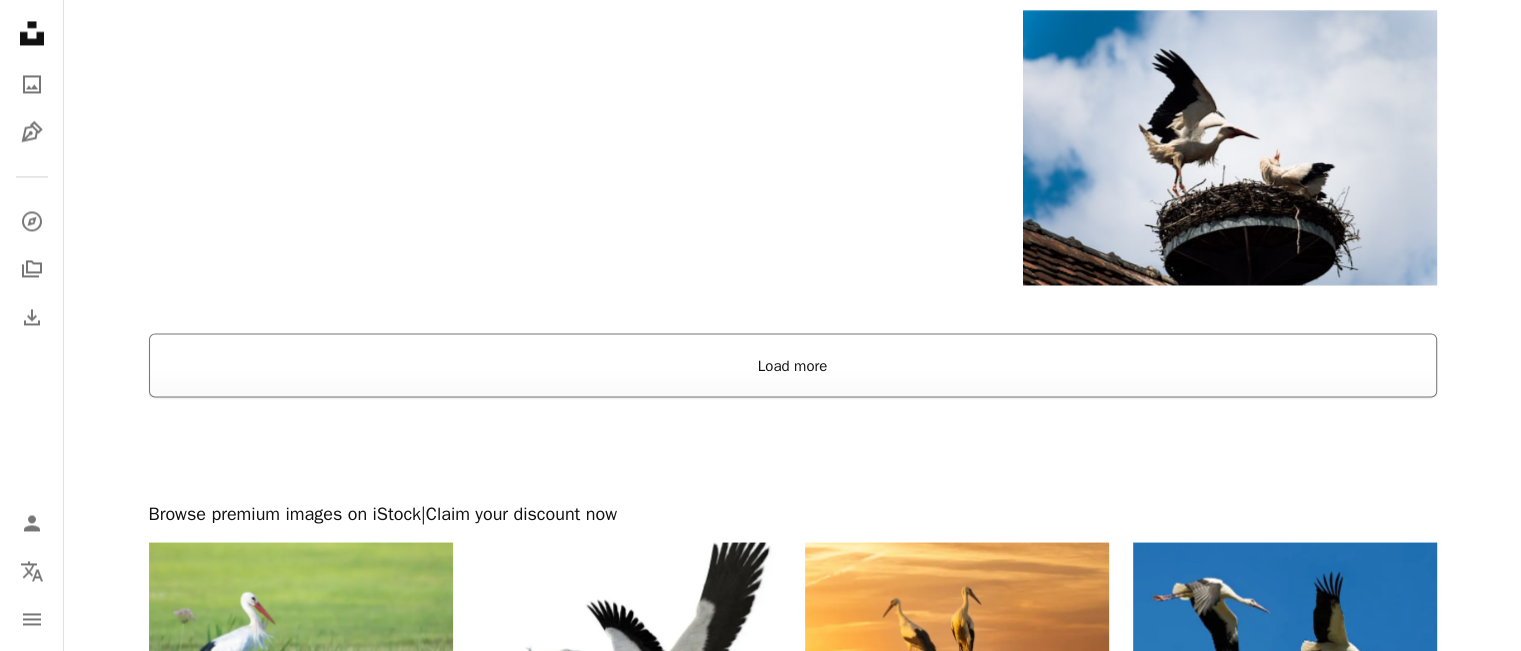 click on "Load more" at bounding box center (793, 365) 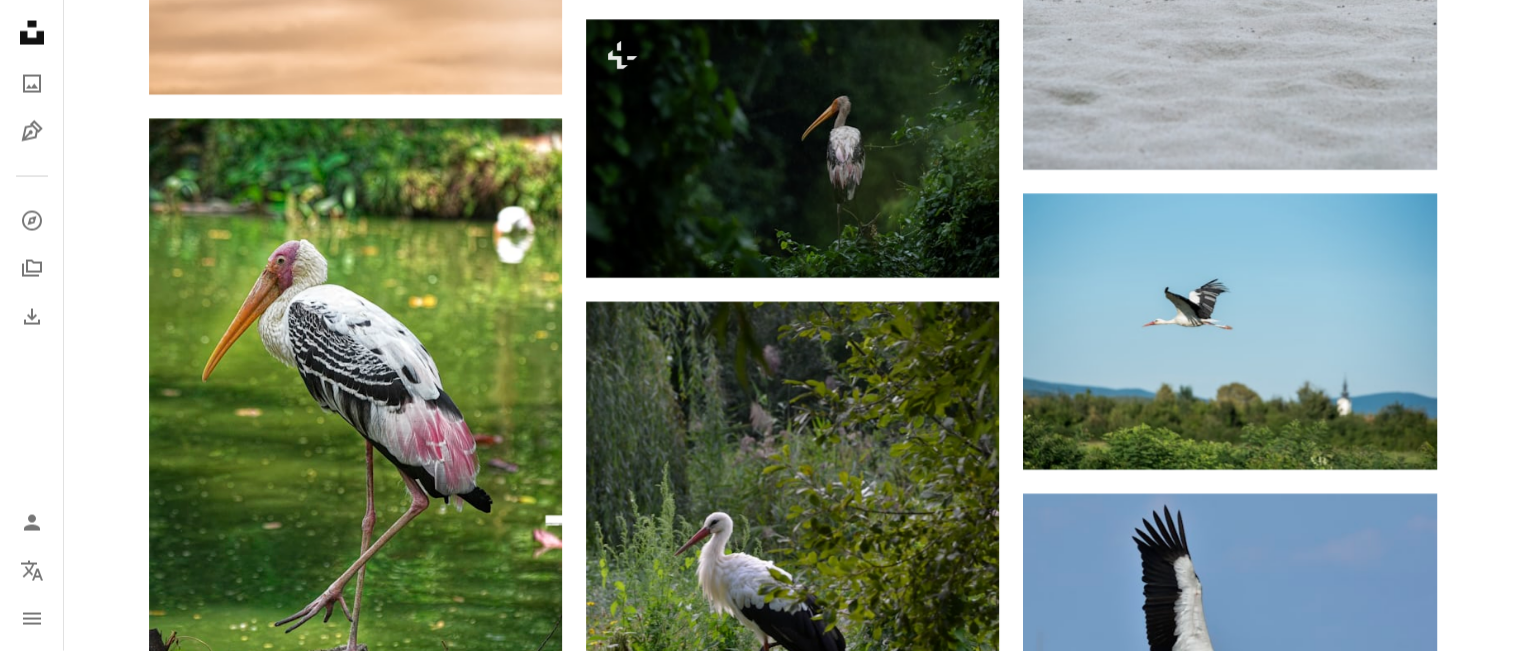 scroll, scrollTop: 3630, scrollLeft: 0, axis: vertical 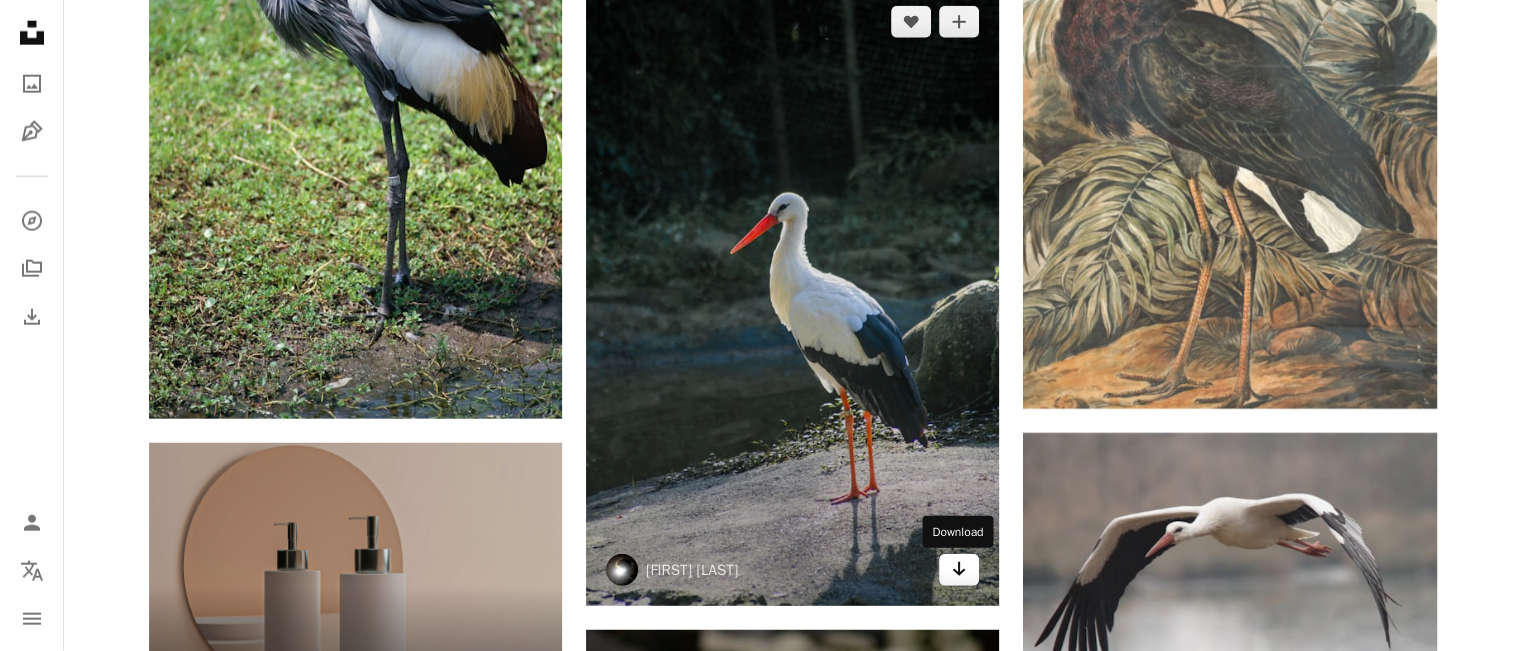 click on "Arrow pointing down" 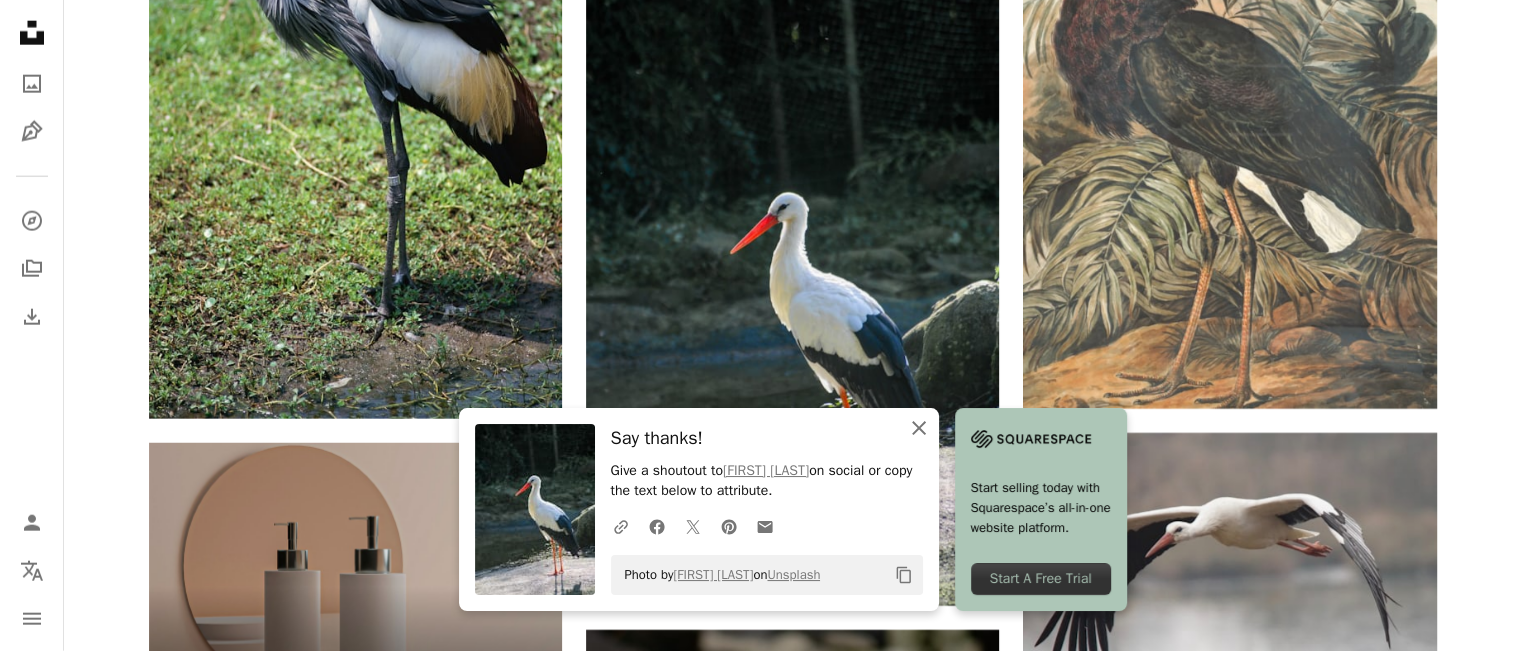 click 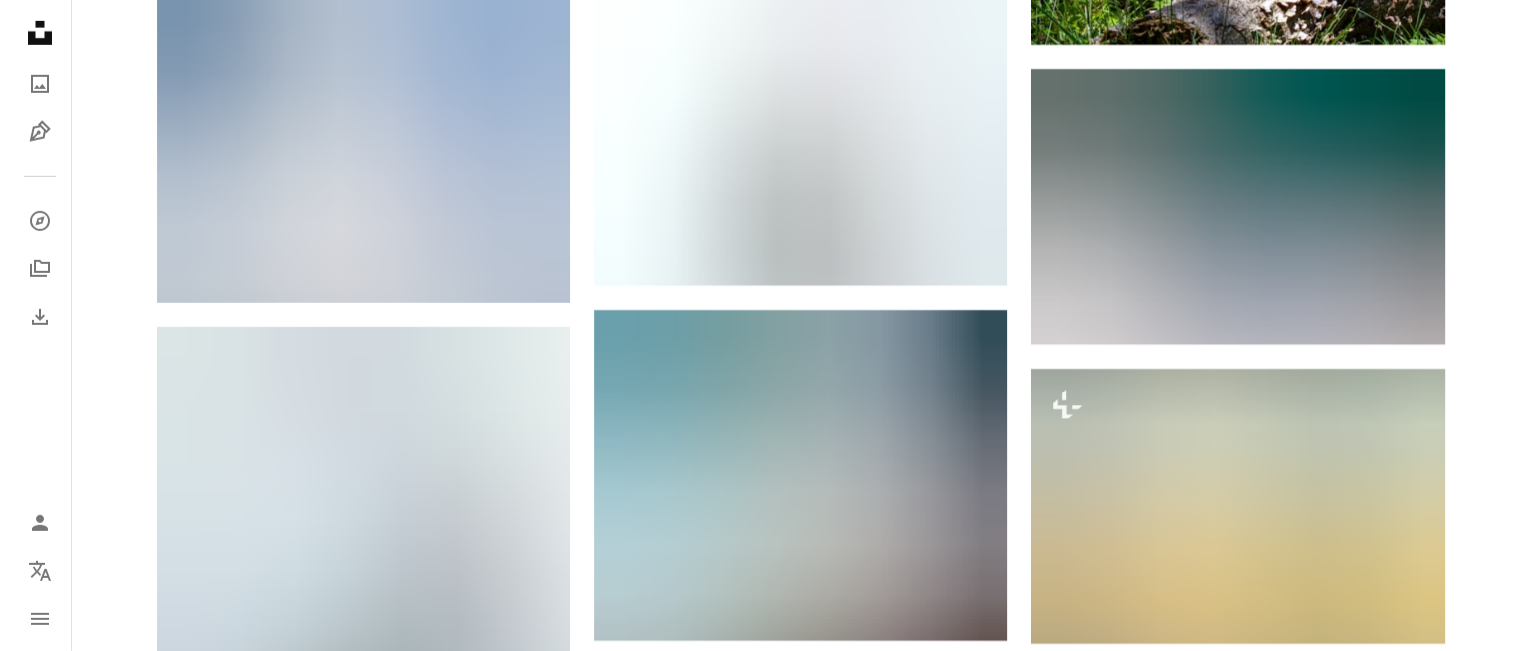 scroll, scrollTop: 6484, scrollLeft: 0, axis: vertical 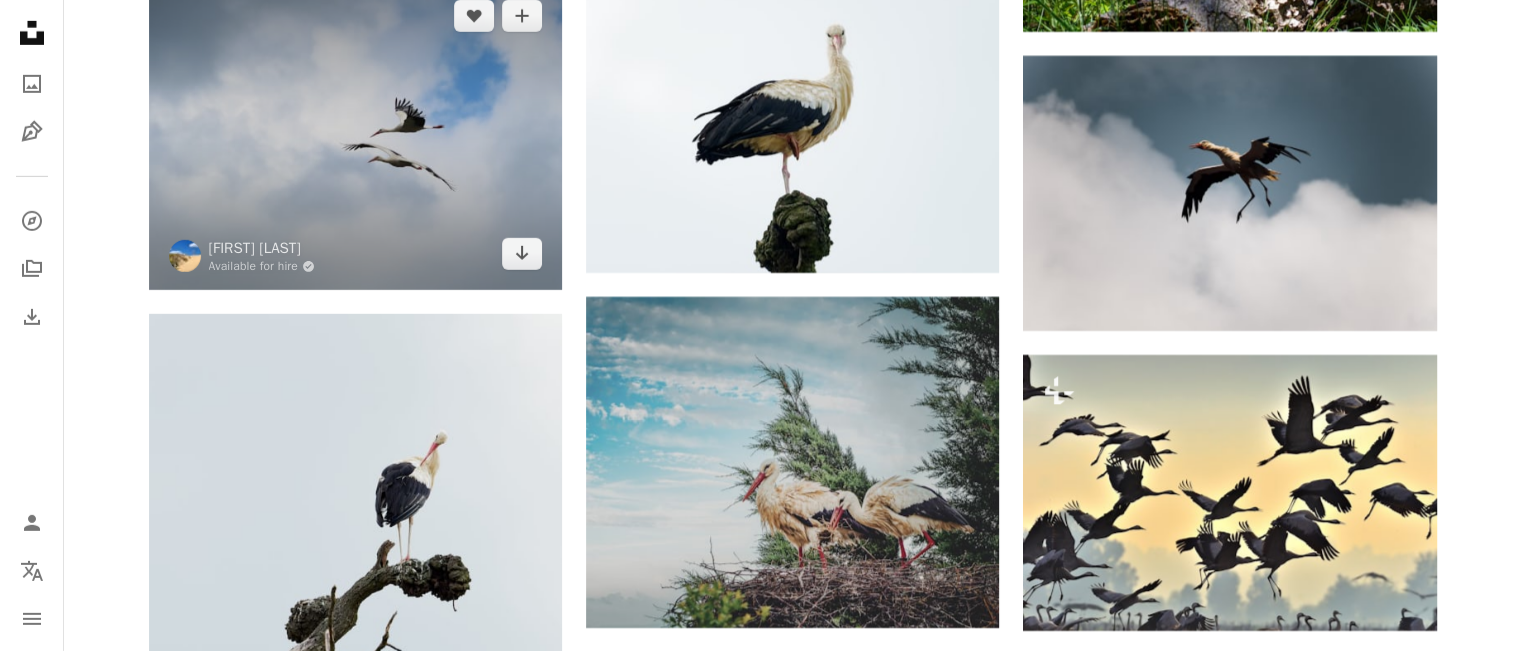 click at bounding box center (355, 135) 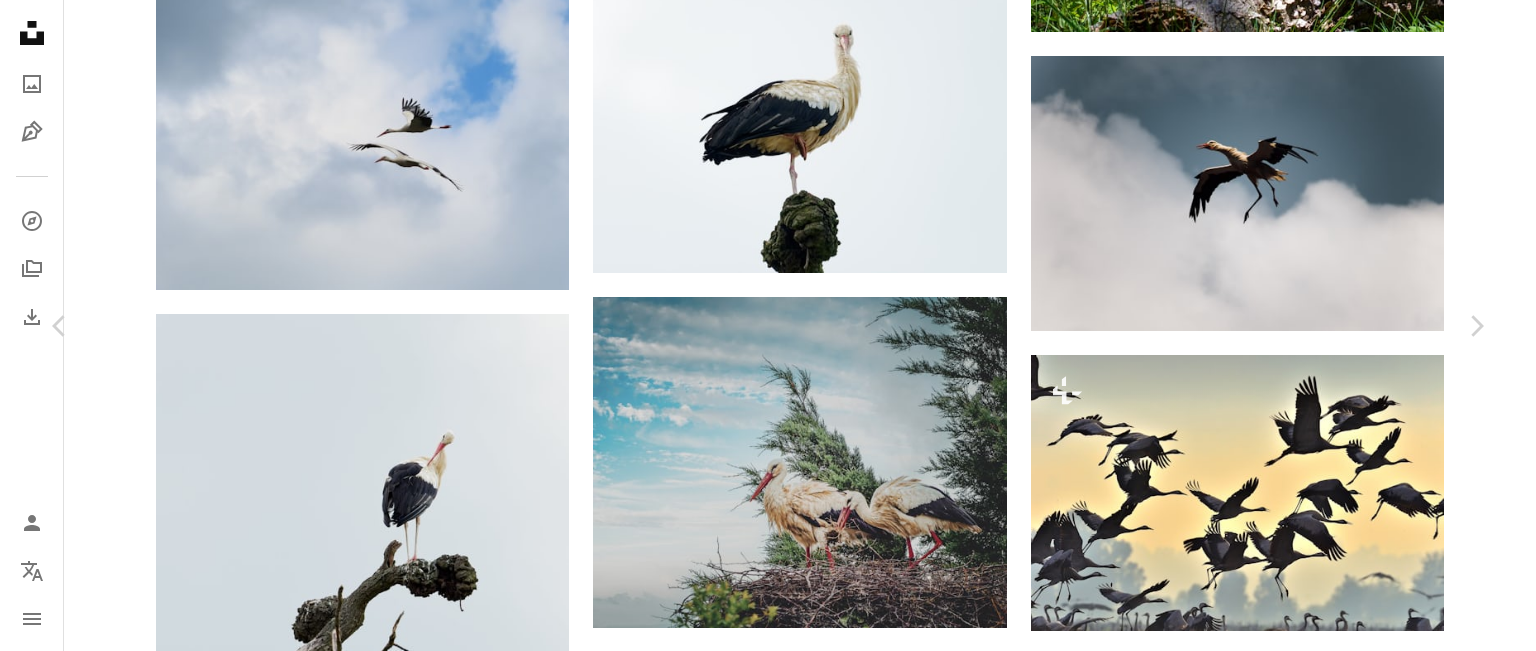 scroll, scrollTop: 0, scrollLeft: 0, axis: both 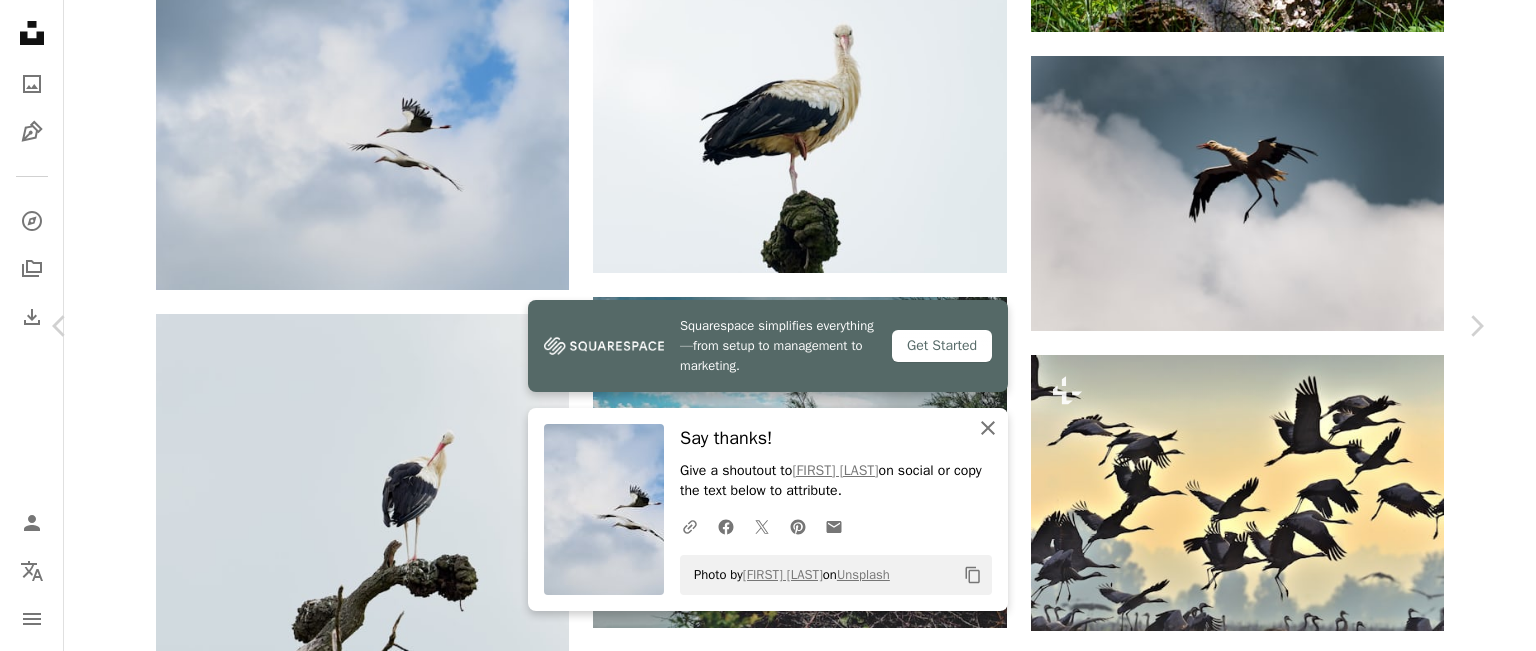 drag, startPoint x: 978, startPoint y: 430, endPoint x: 1076, endPoint y: 429, distance: 98.005104 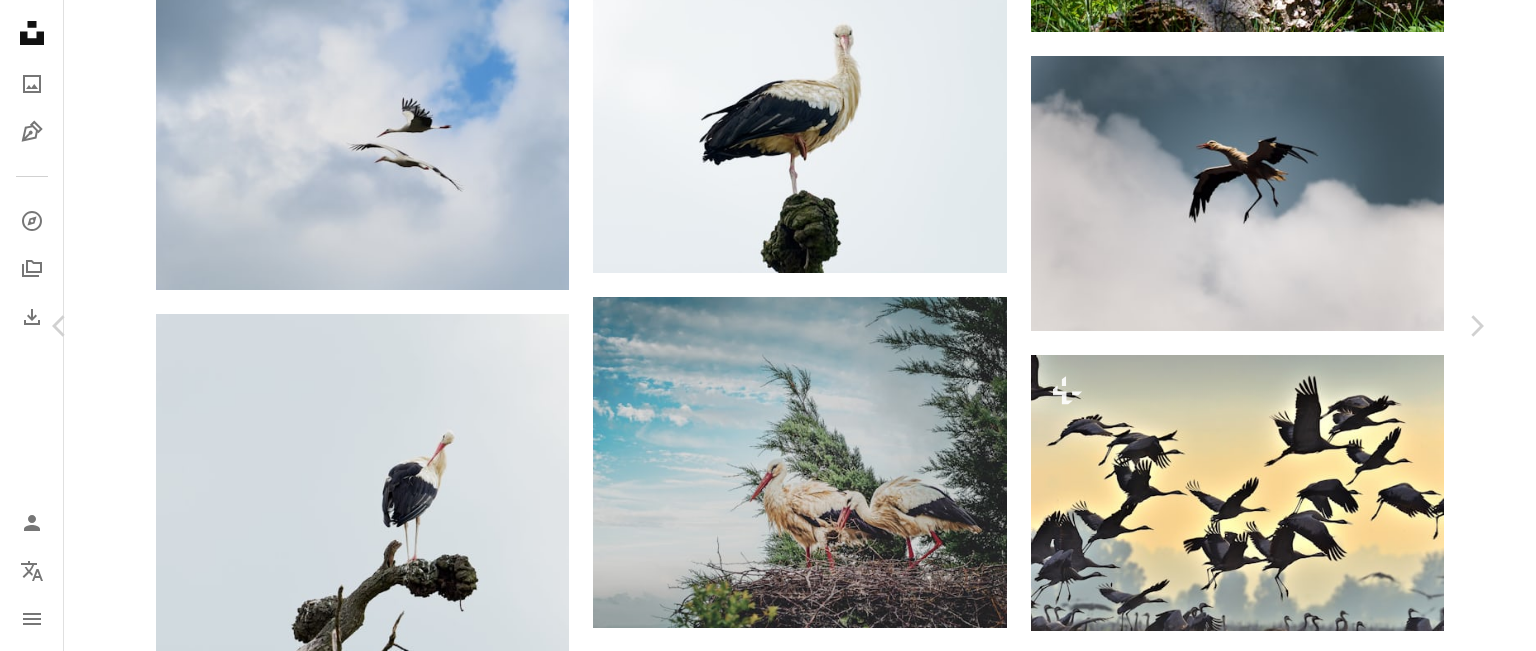 scroll, scrollTop: 1000, scrollLeft: 0, axis: vertical 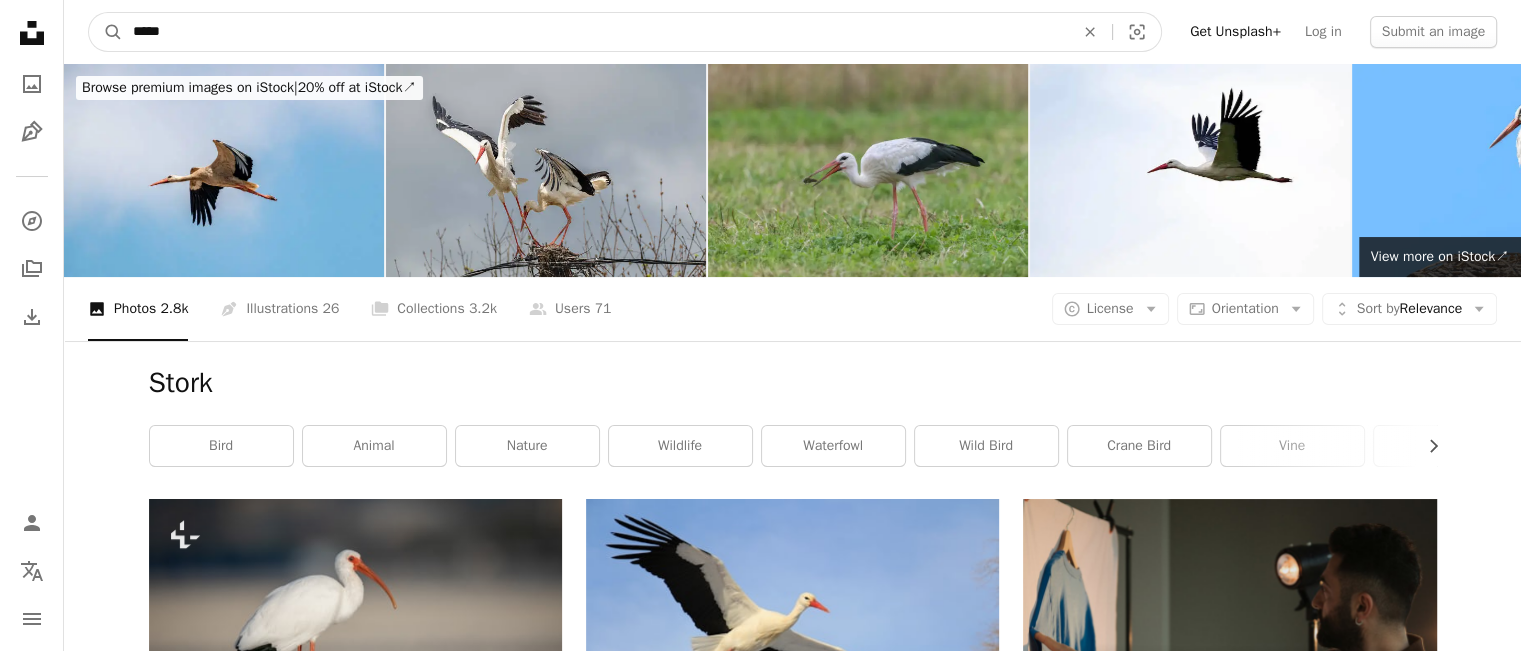 click on "*****" at bounding box center [595, 32] 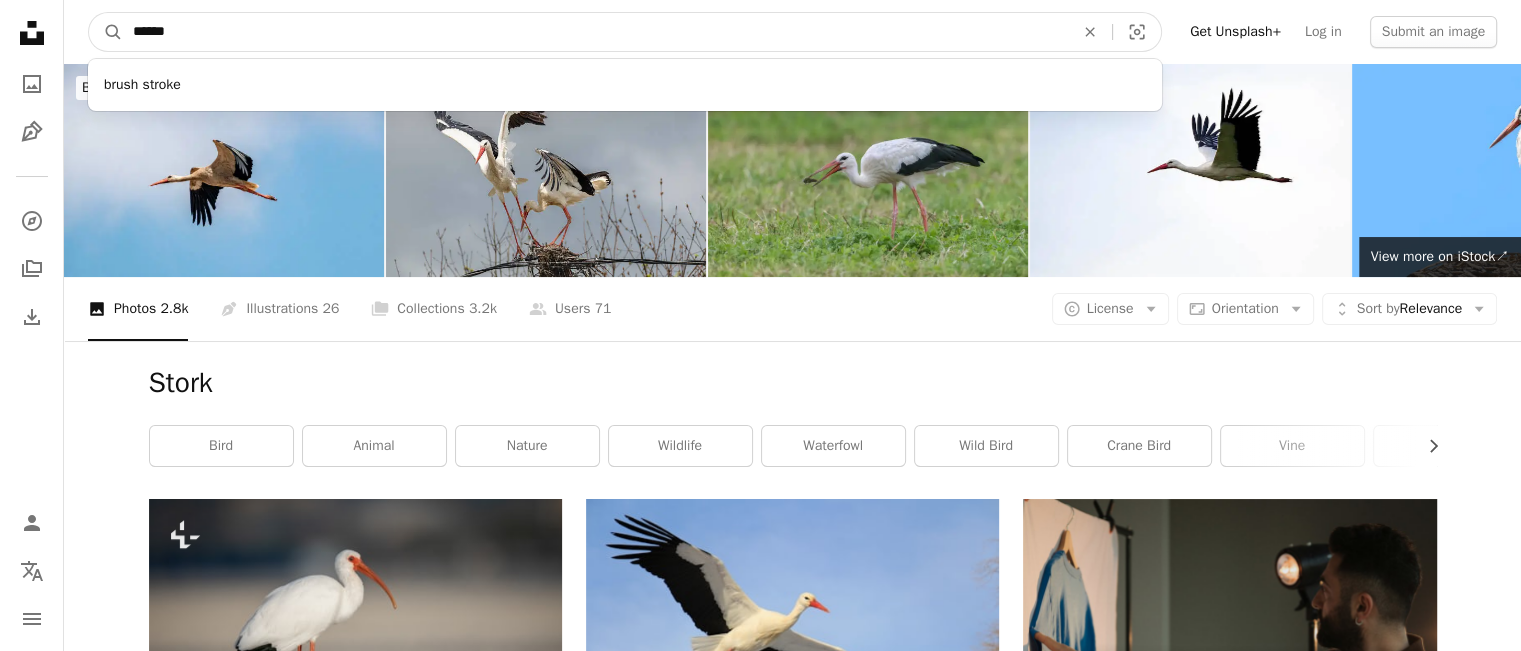 type on "******" 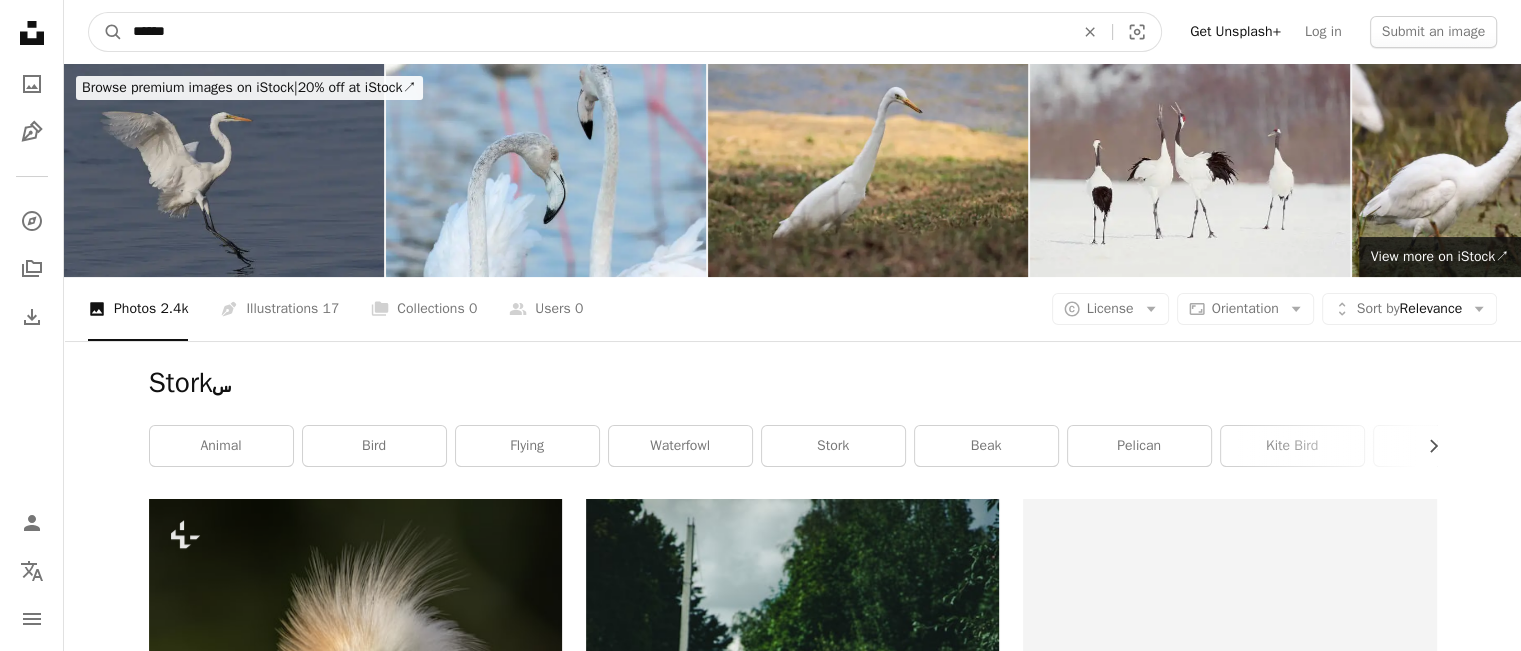 click on "******" at bounding box center (595, 32) 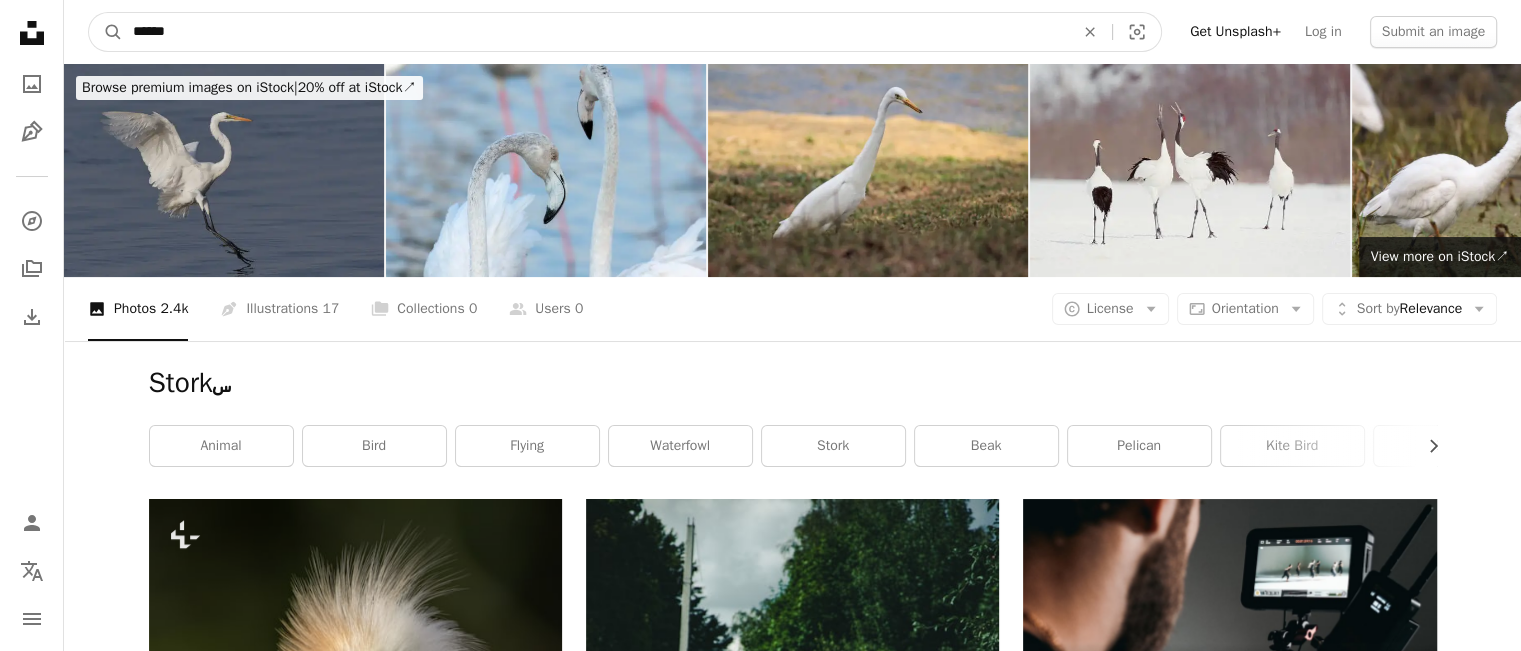 type on "******" 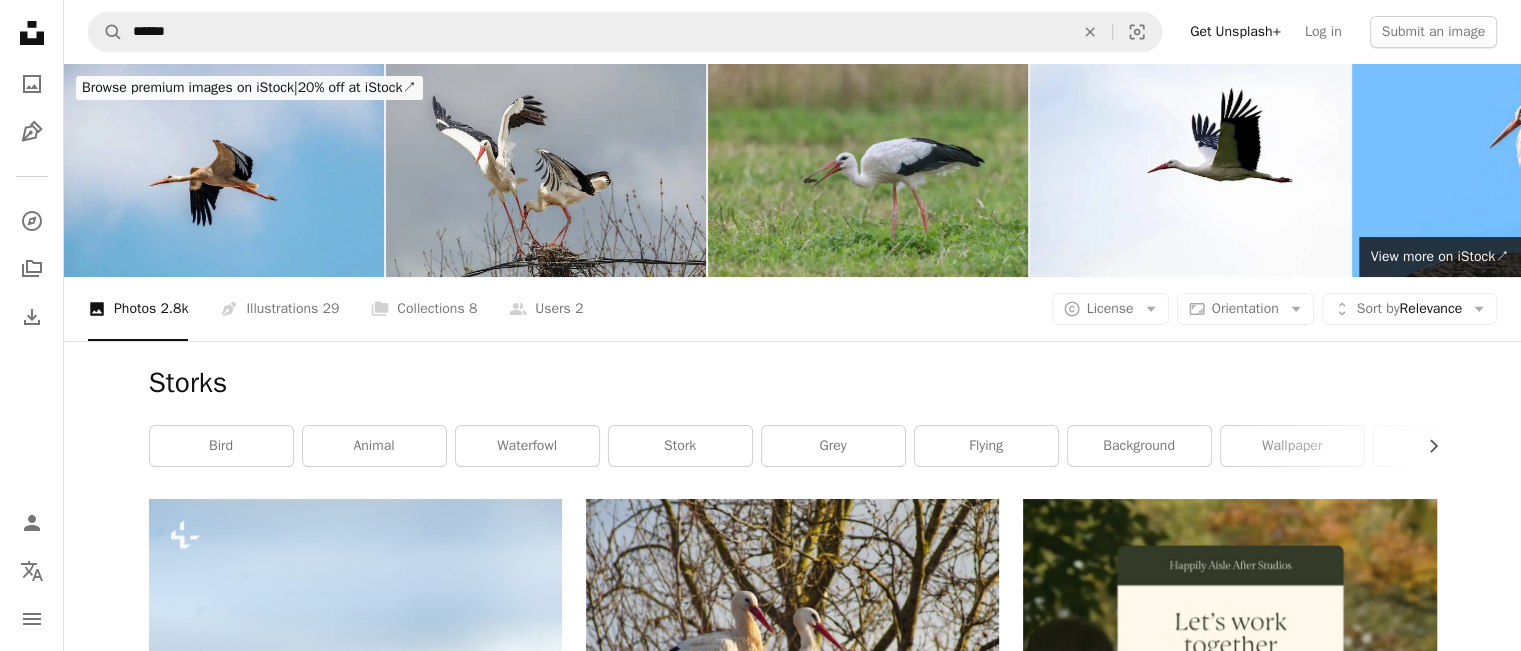 scroll, scrollTop: 500, scrollLeft: 0, axis: vertical 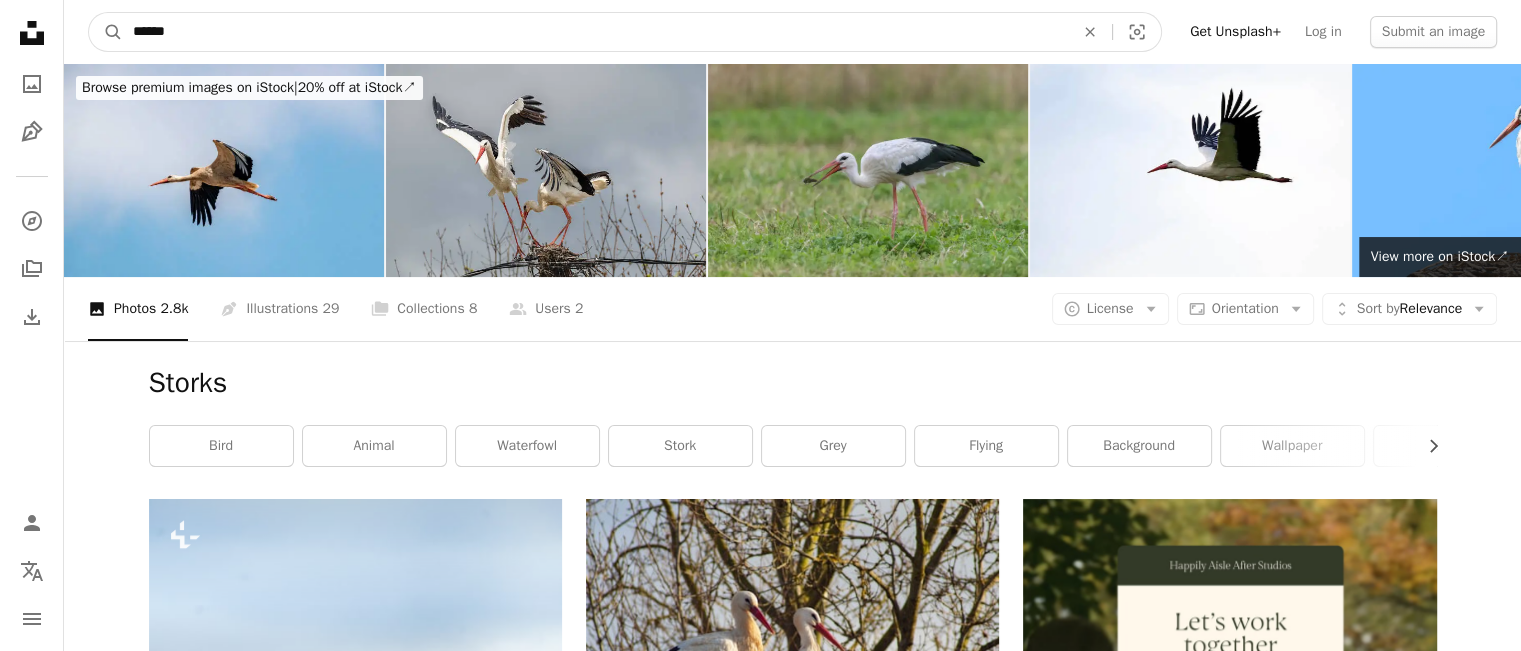 click on "******" at bounding box center [595, 32] 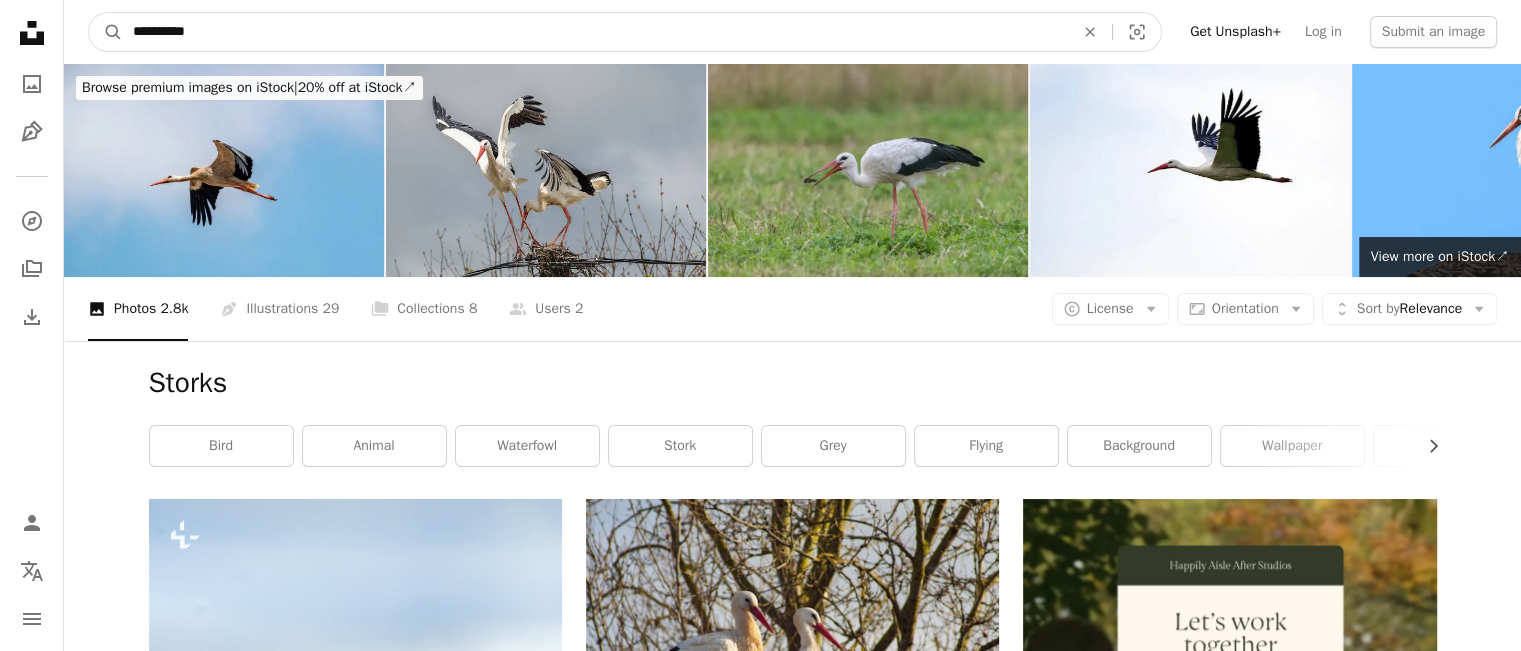 type on "**********" 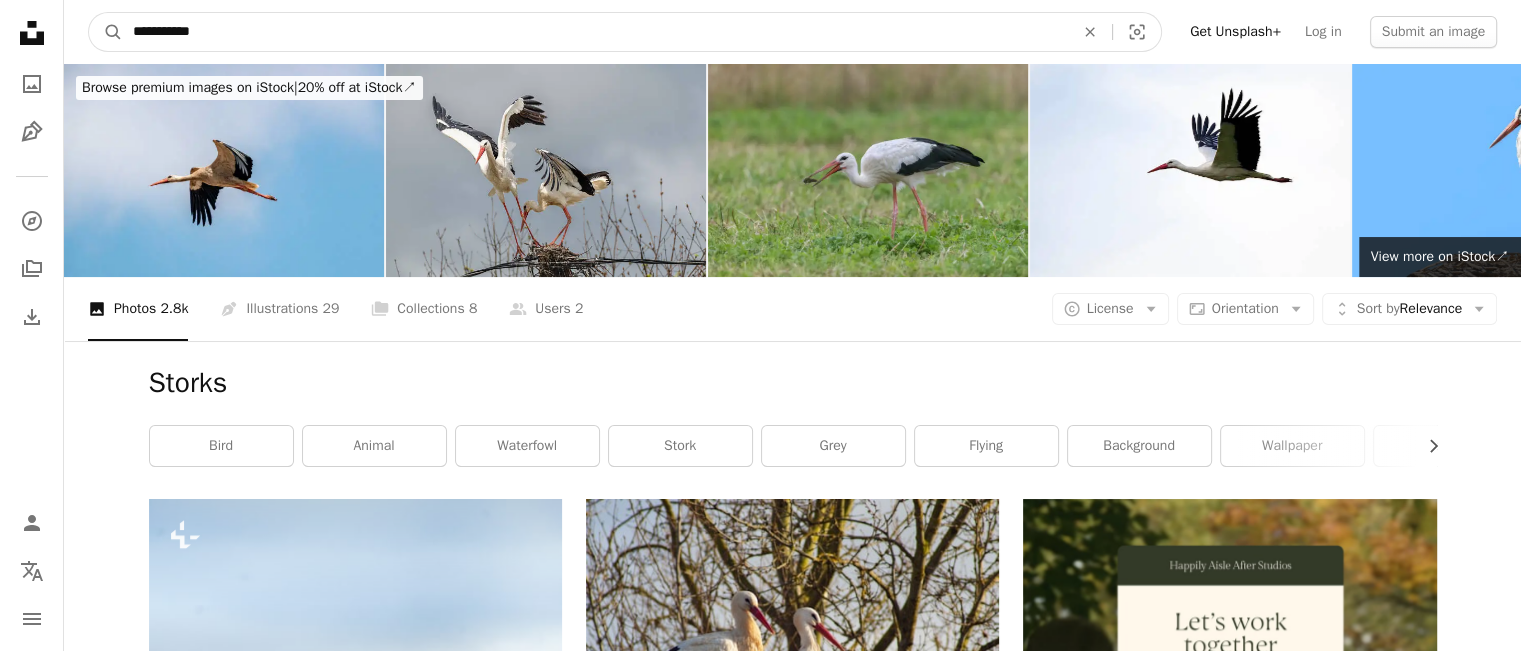 click on "A magnifying glass" at bounding box center [106, 32] 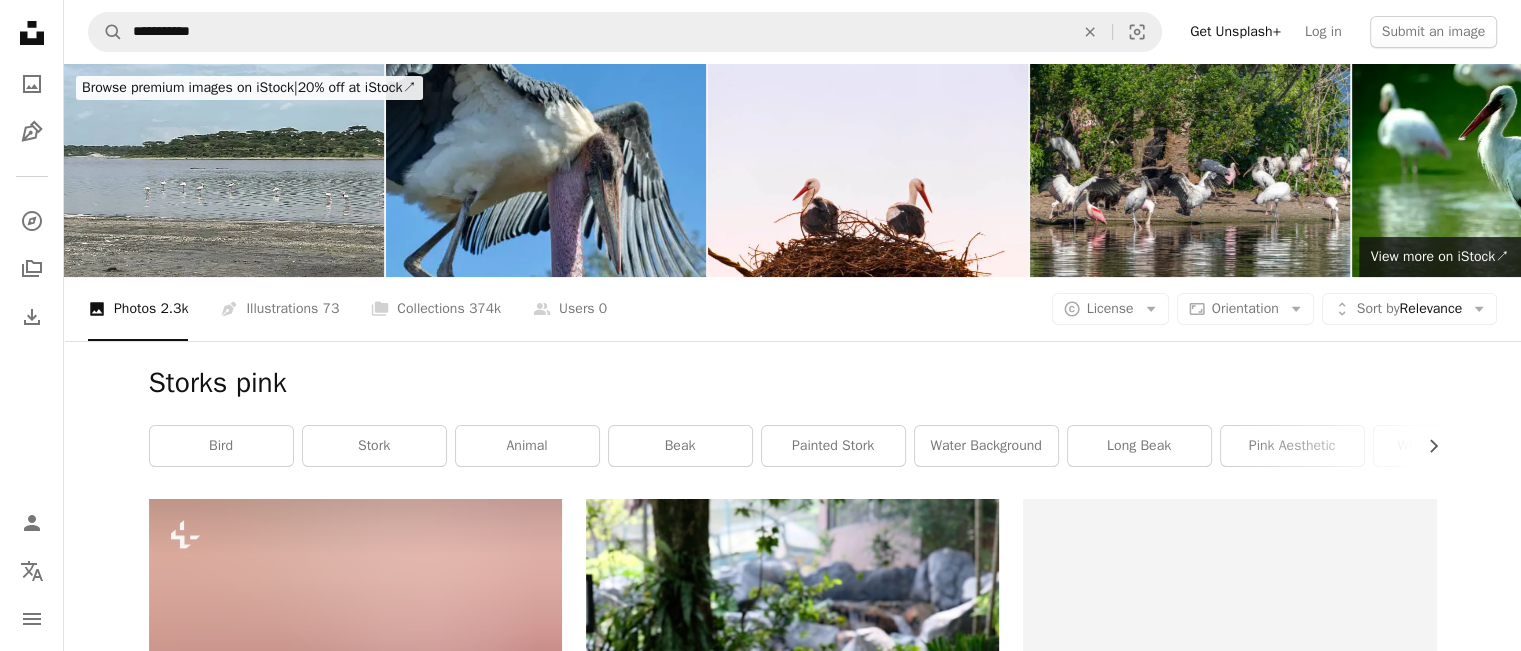 scroll, scrollTop: 500, scrollLeft: 0, axis: vertical 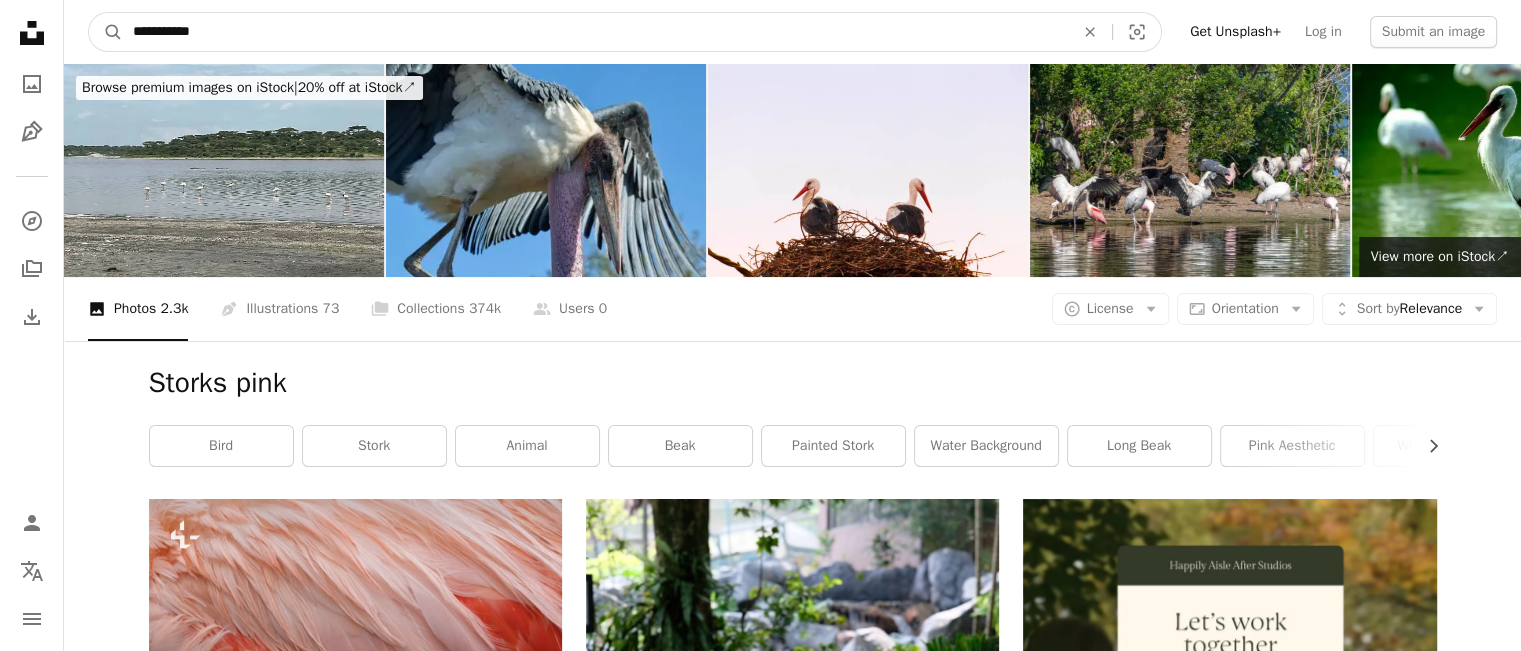 click on "**********" at bounding box center [595, 32] 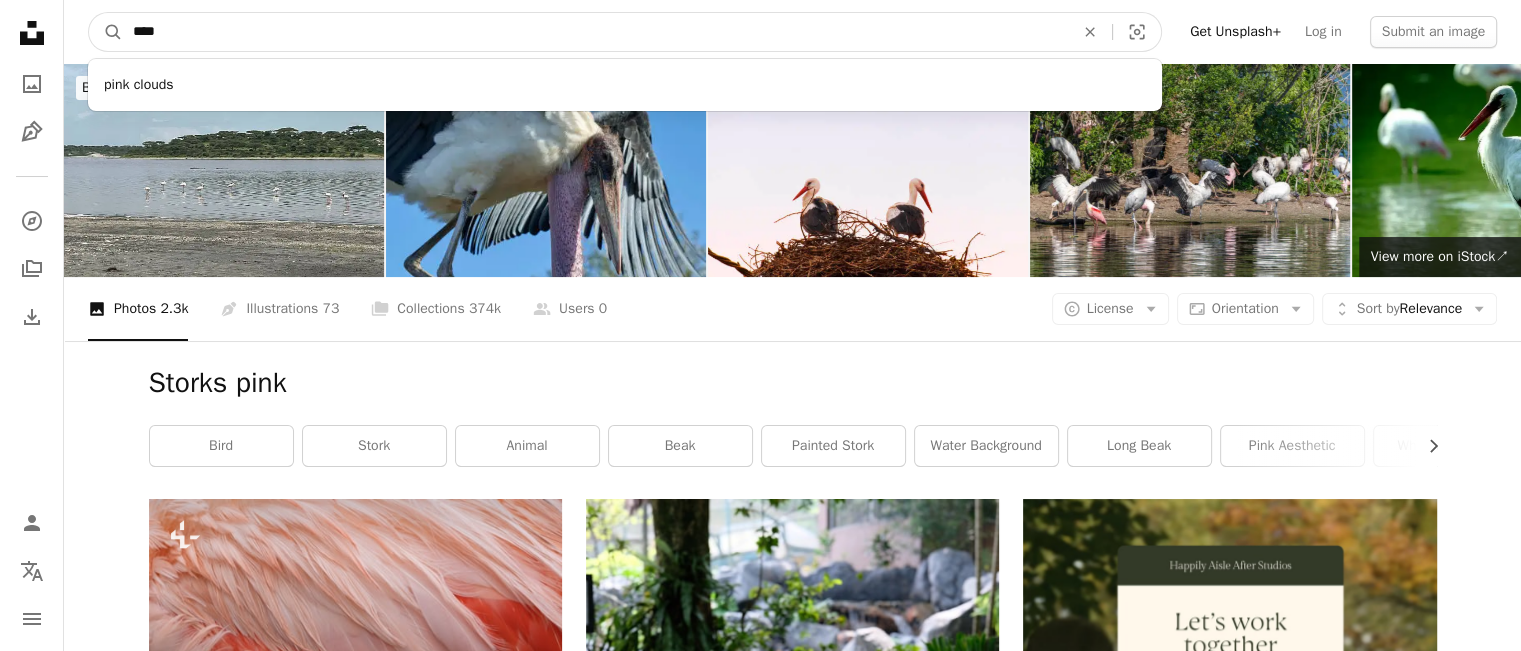 click on "****" at bounding box center (595, 32) 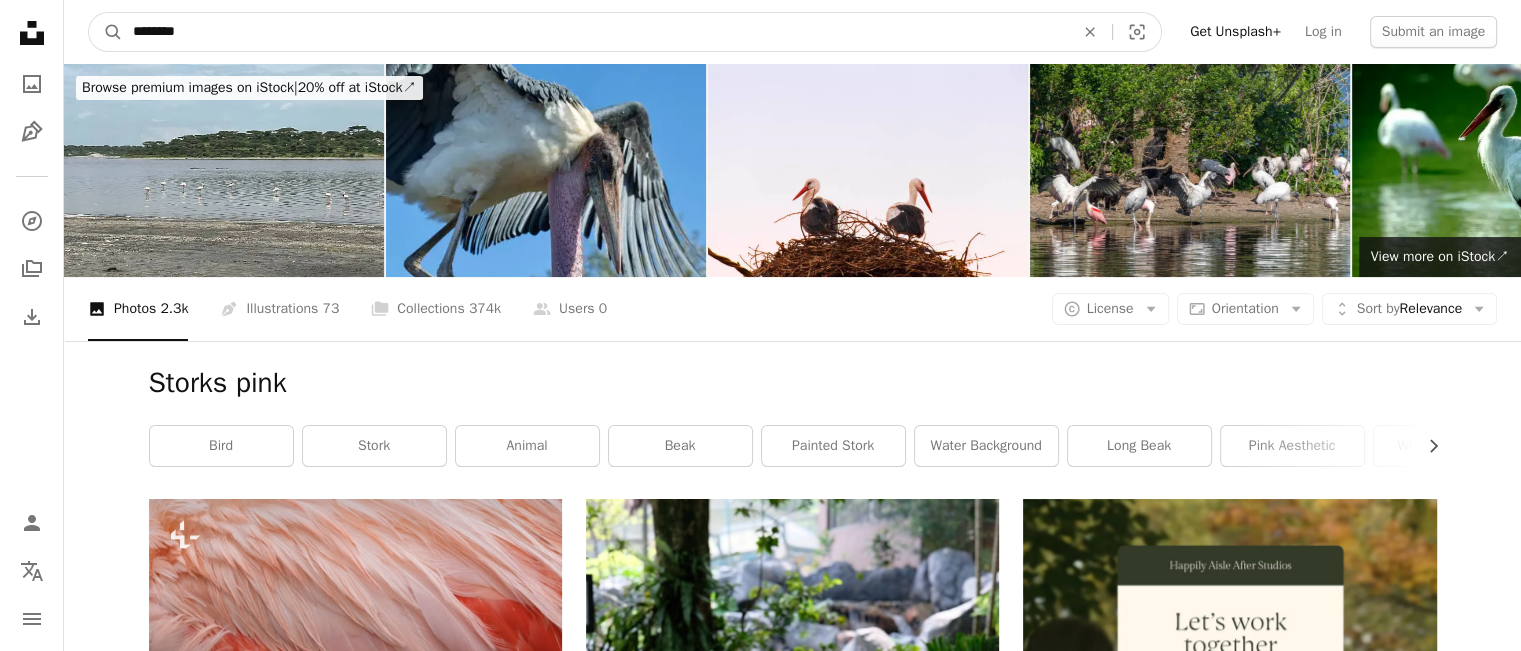 type on "********" 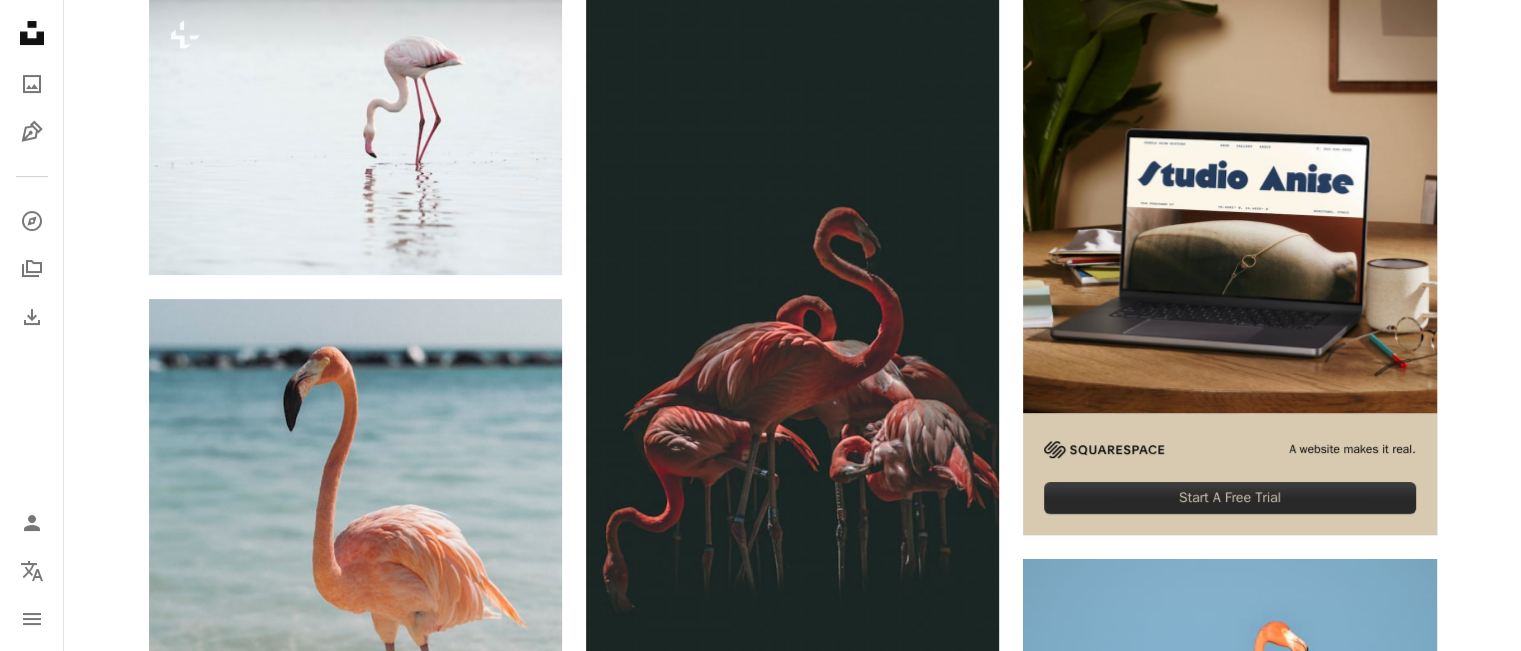 scroll, scrollTop: 0, scrollLeft: 0, axis: both 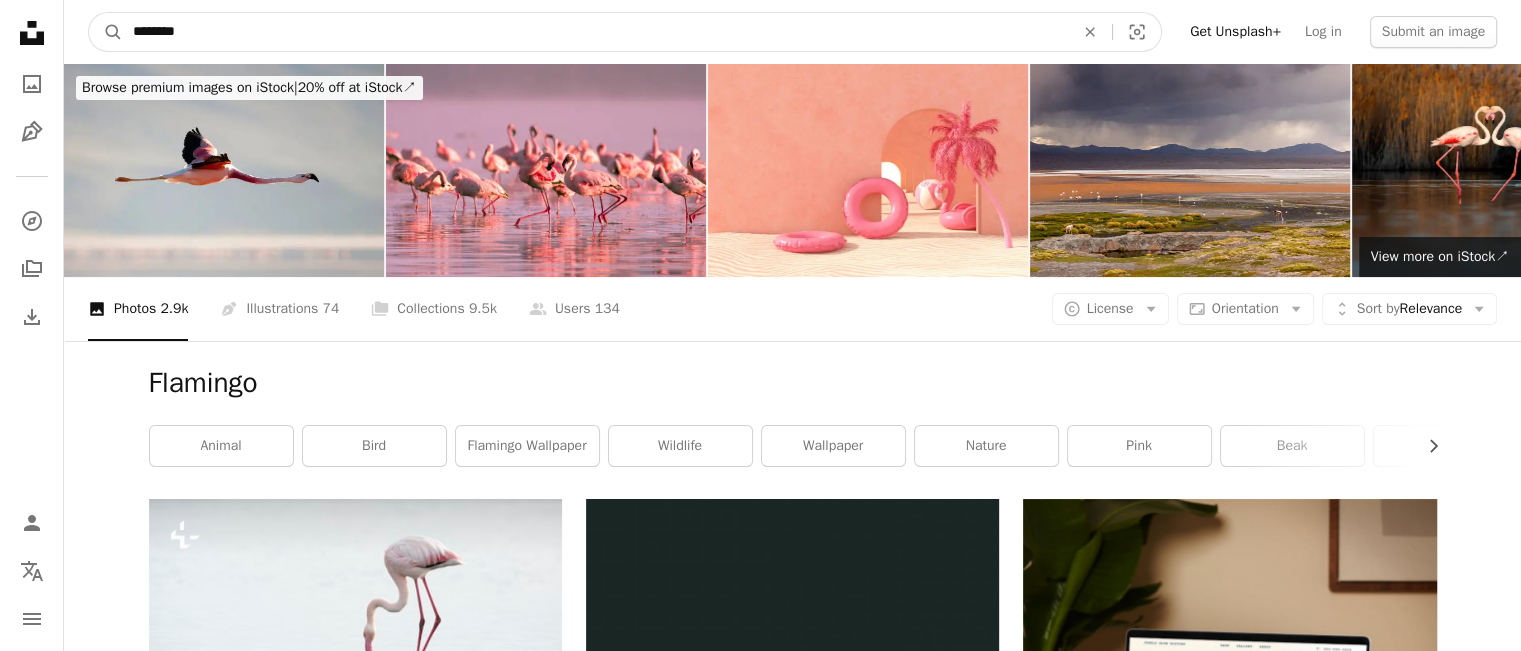 click on "********" at bounding box center [595, 32] 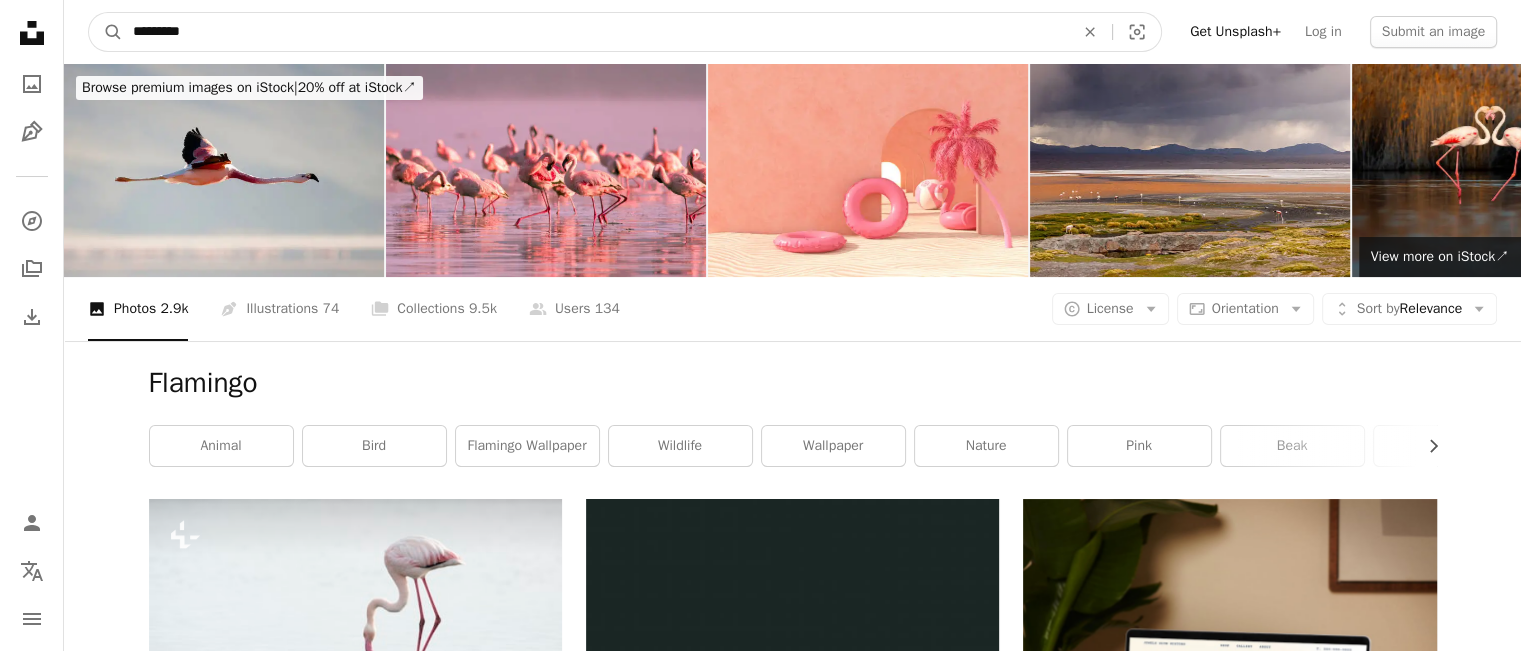 click on "A magnifying glass" at bounding box center [106, 32] 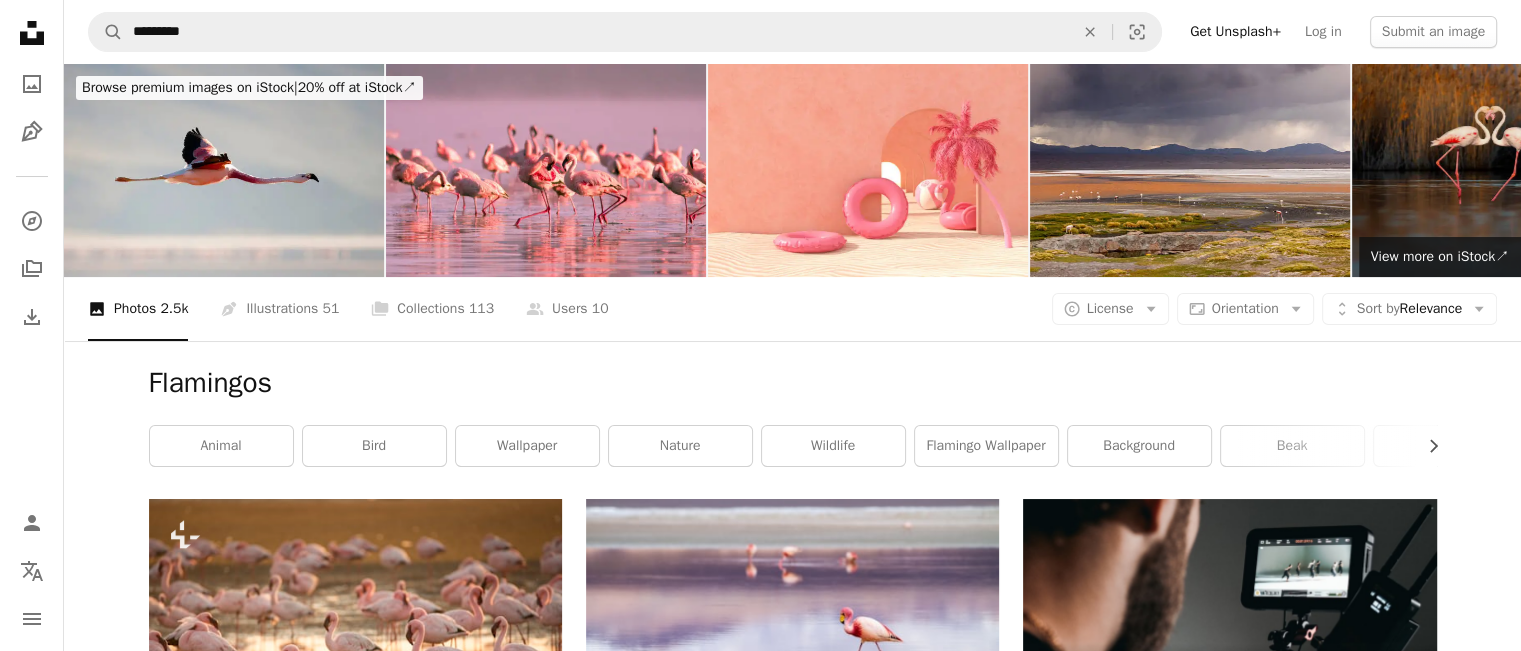 scroll, scrollTop: 500, scrollLeft: 0, axis: vertical 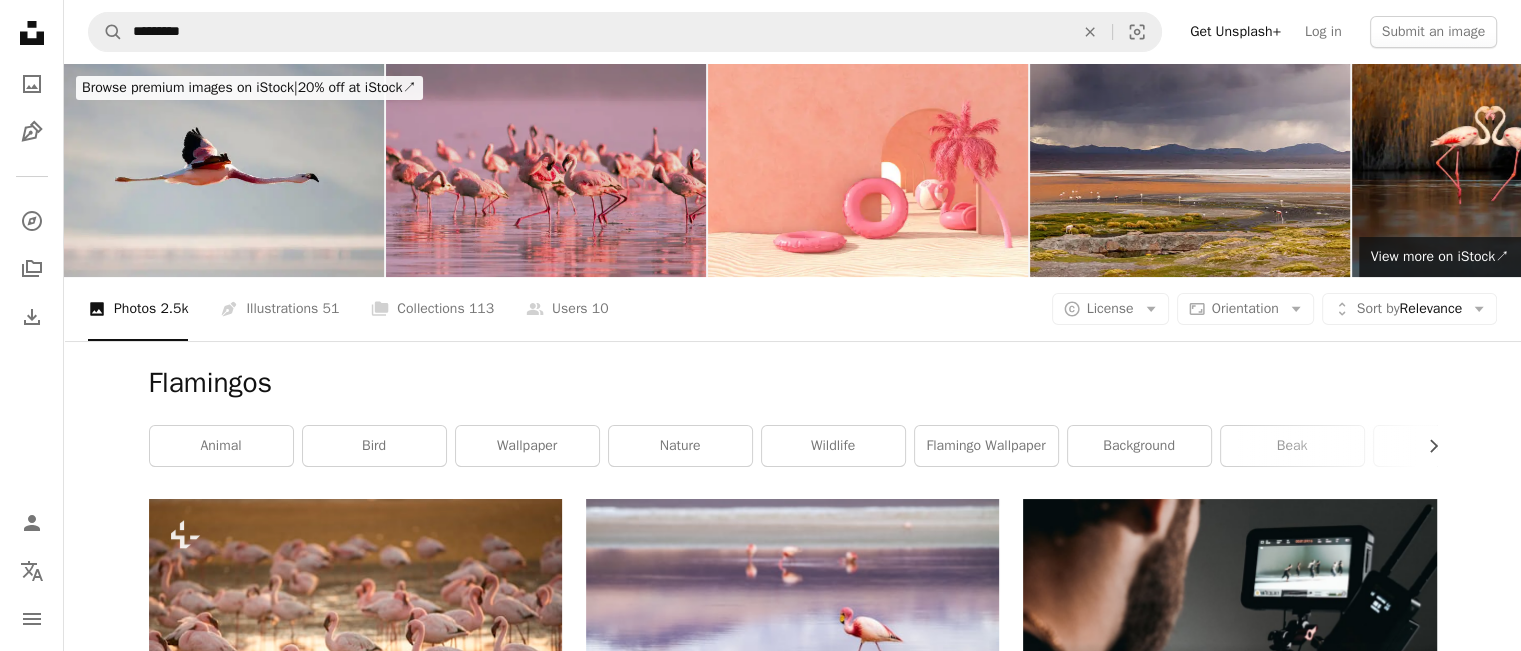click at bounding box center (546, 170) 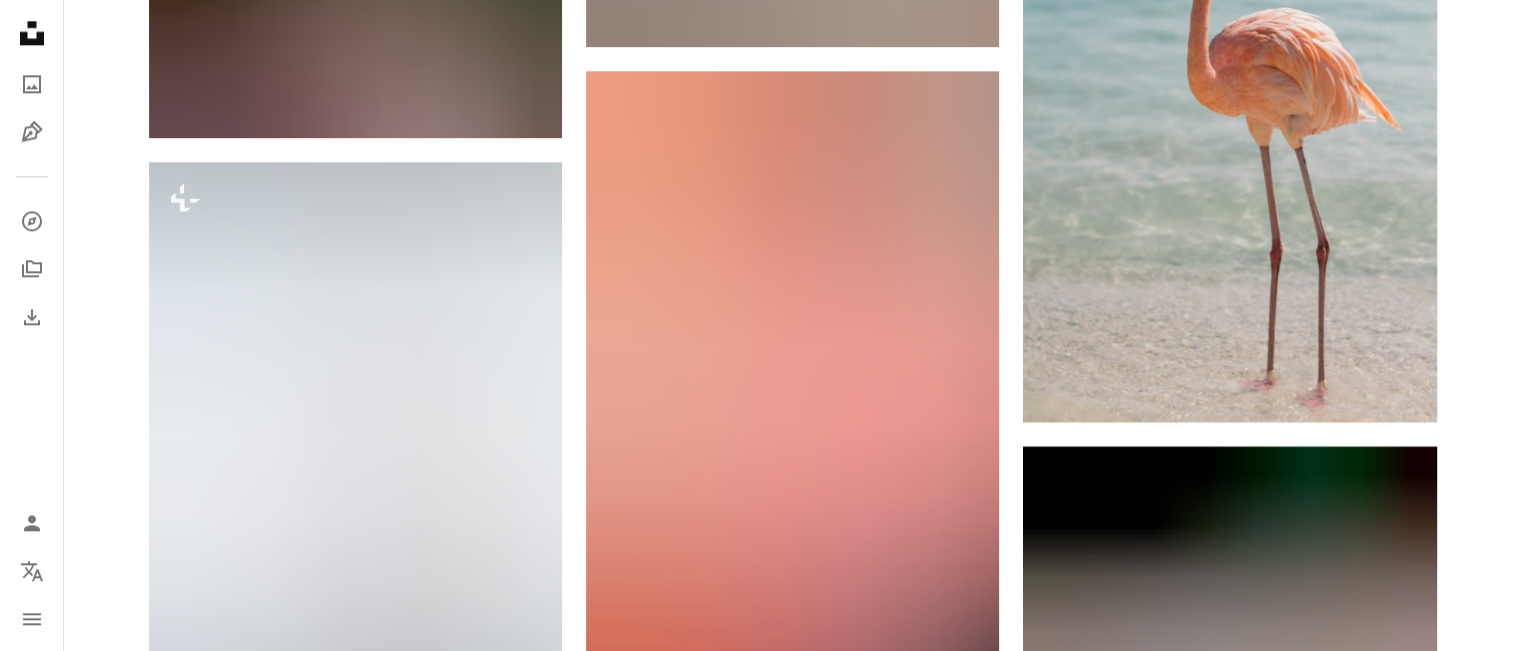 scroll, scrollTop: 3000, scrollLeft: 0, axis: vertical 